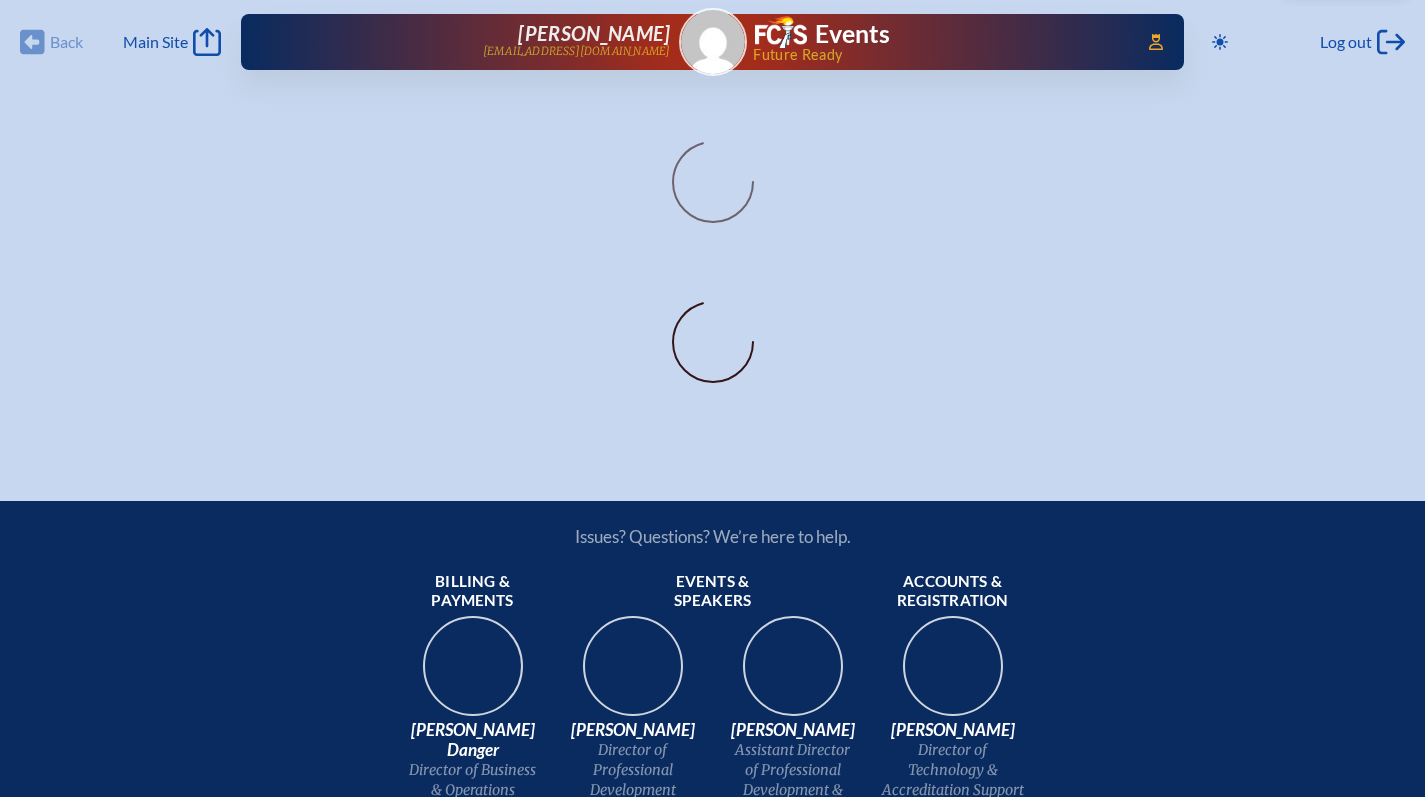 scroll, scrollTop: 0, scrollLeft: 0, axis: both 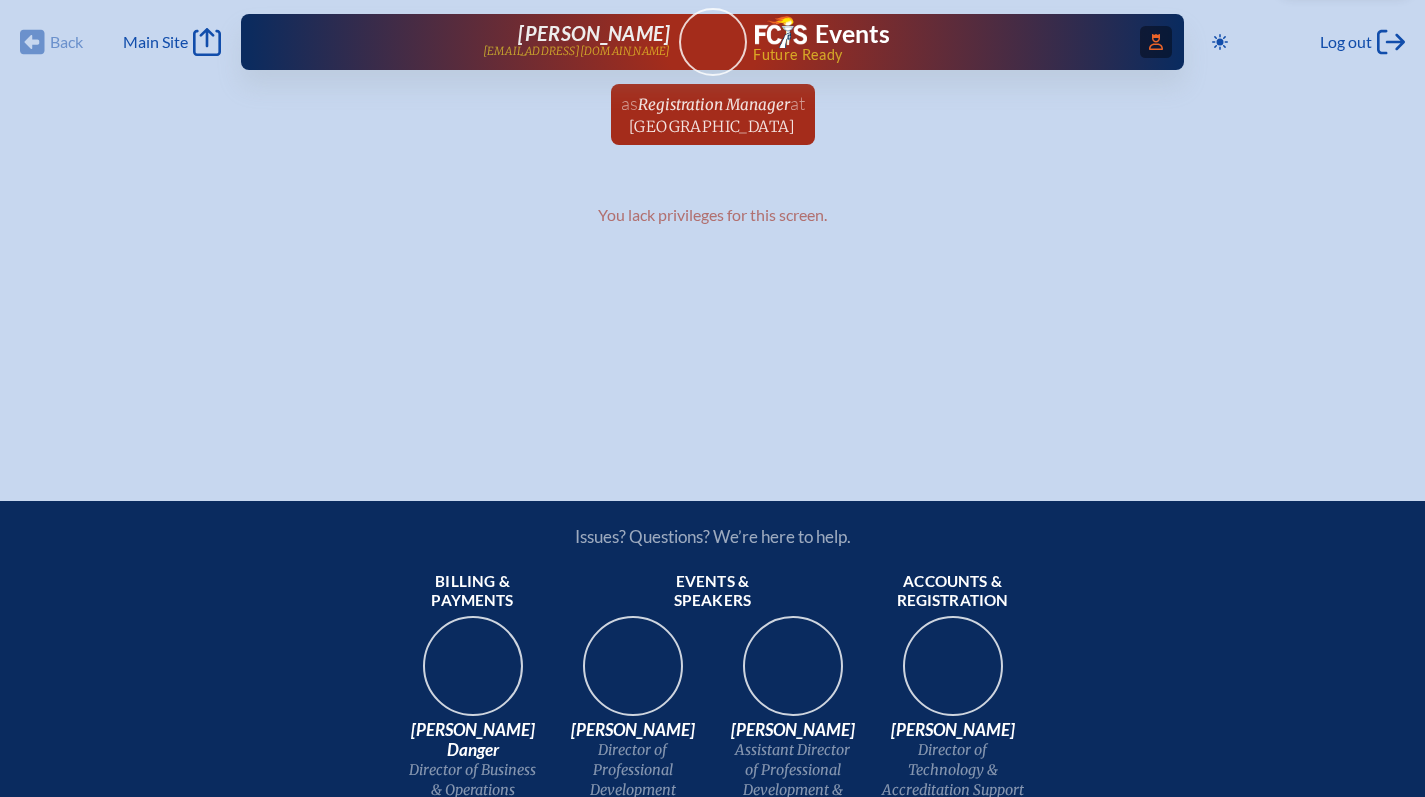click on "Access Users..." 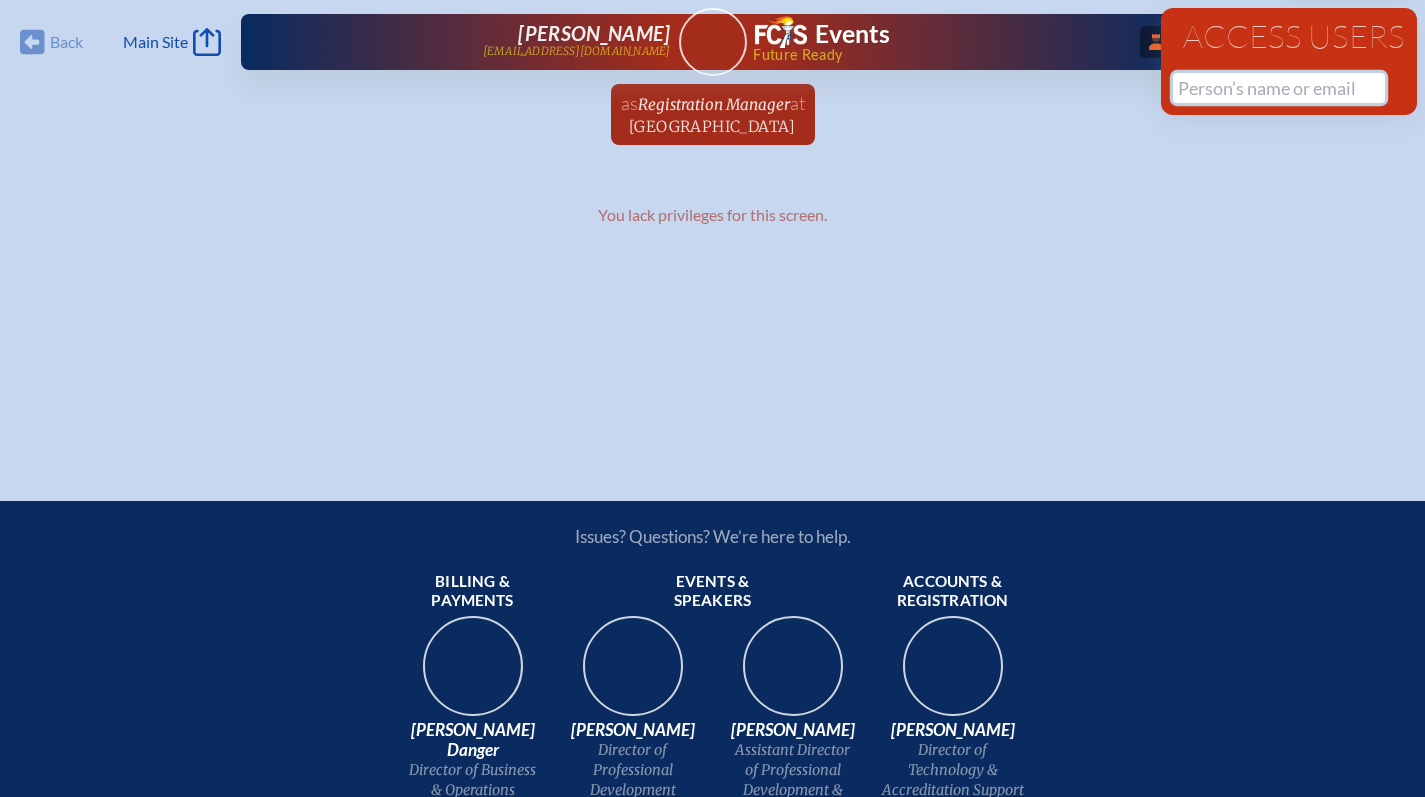 click at bounding box center [1279, 88] 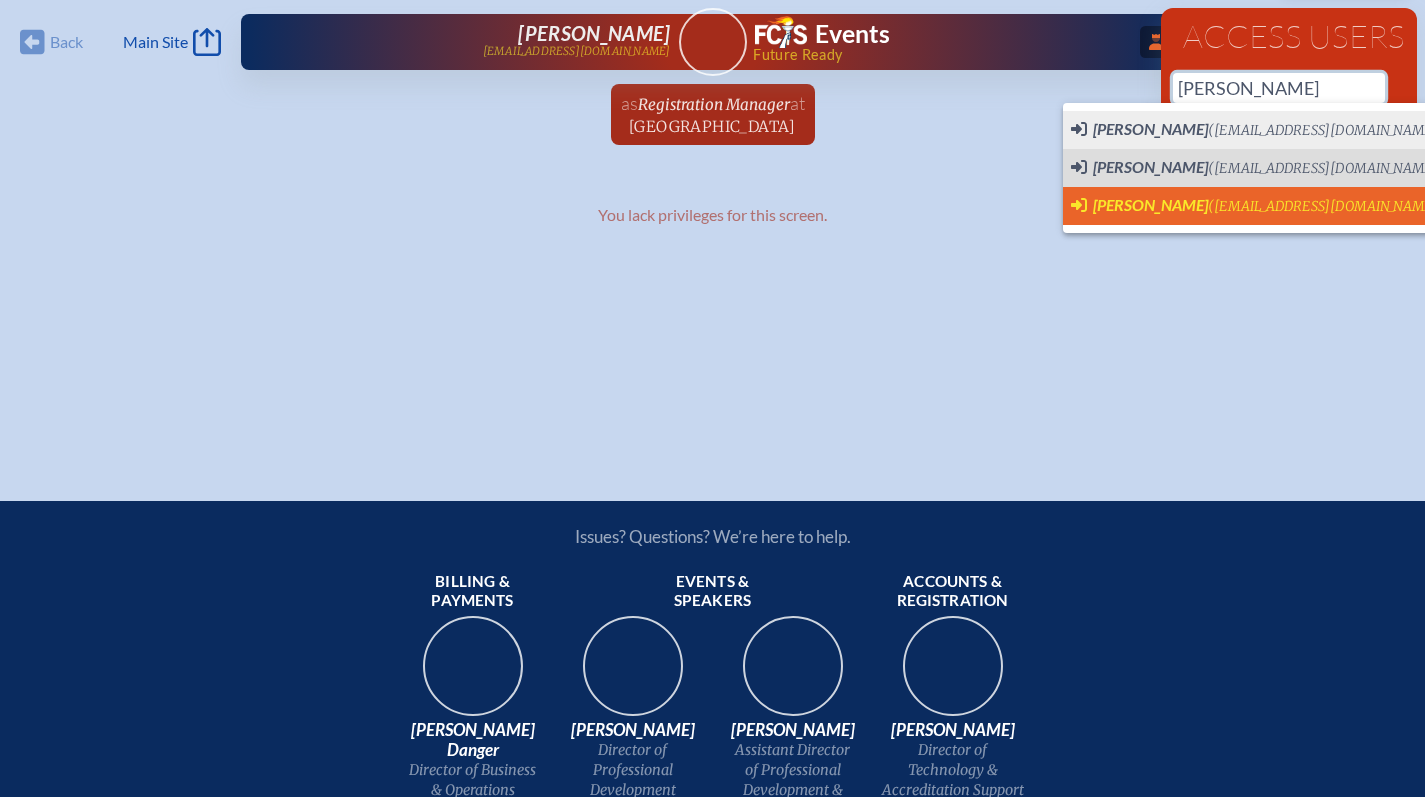 scroll, scrollTop: 0, scrollLeft: 15, axis: horizontal 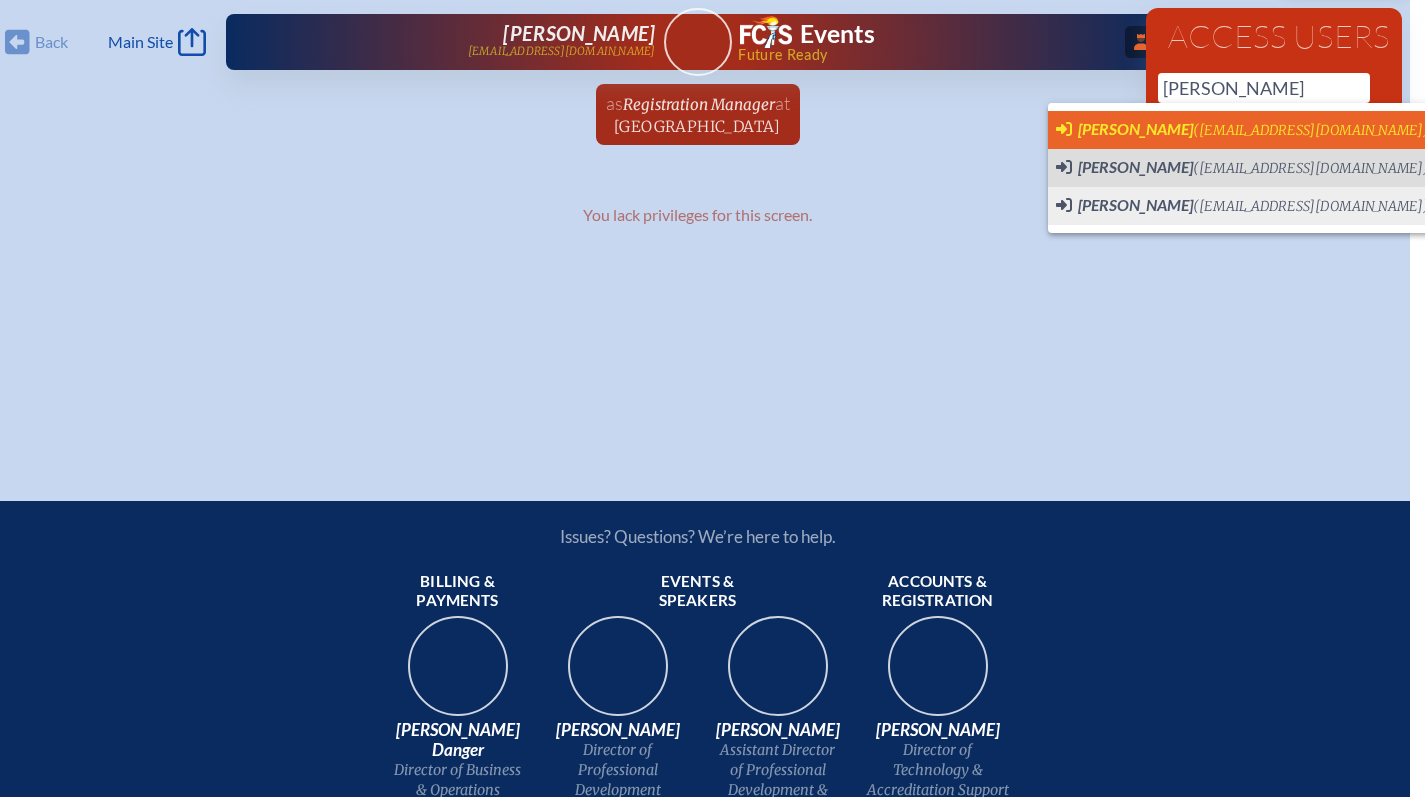 click on "(nrobison@fcis.org)" at bounding box center [1311, 130] 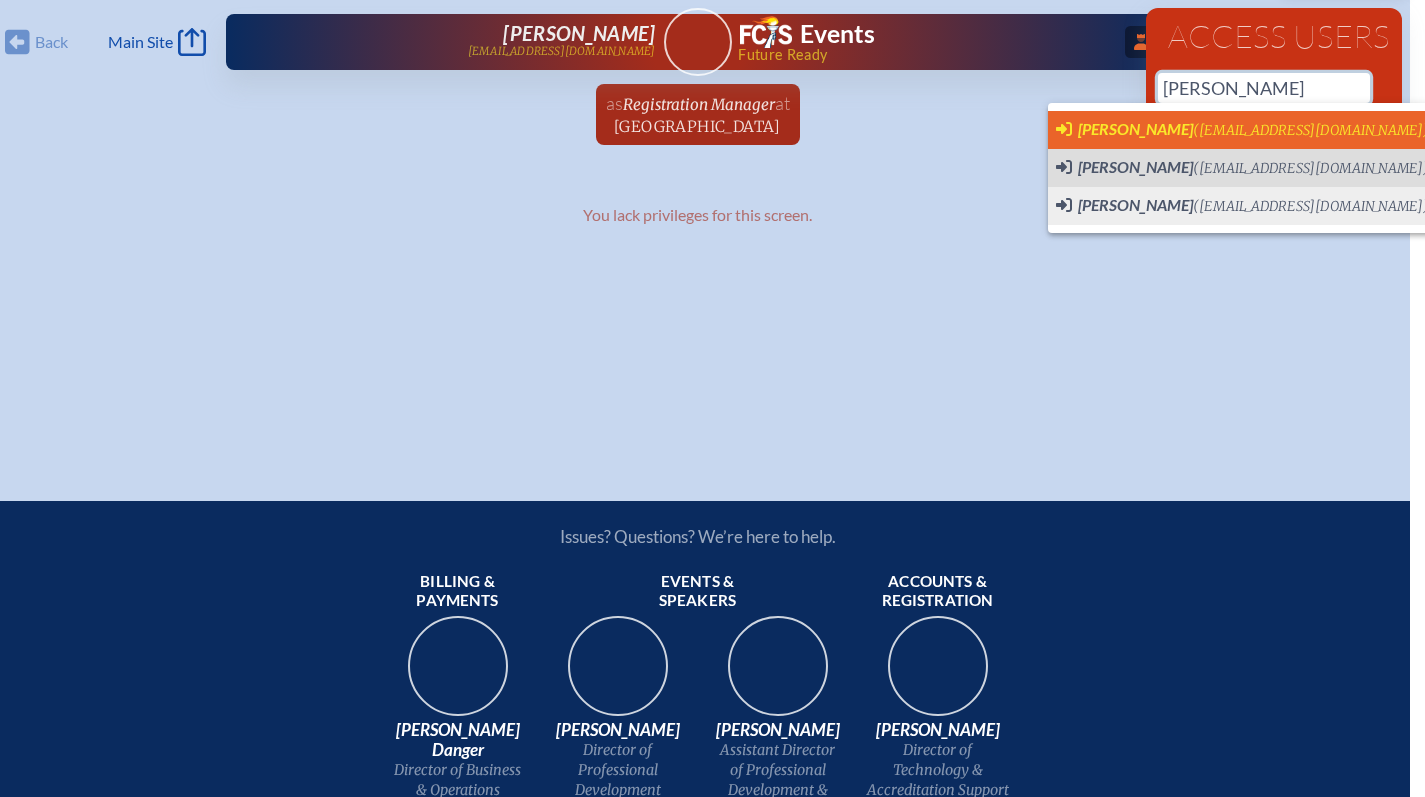 type on "[EMAIL_ADDRESS][DOMAIN_NAME]" 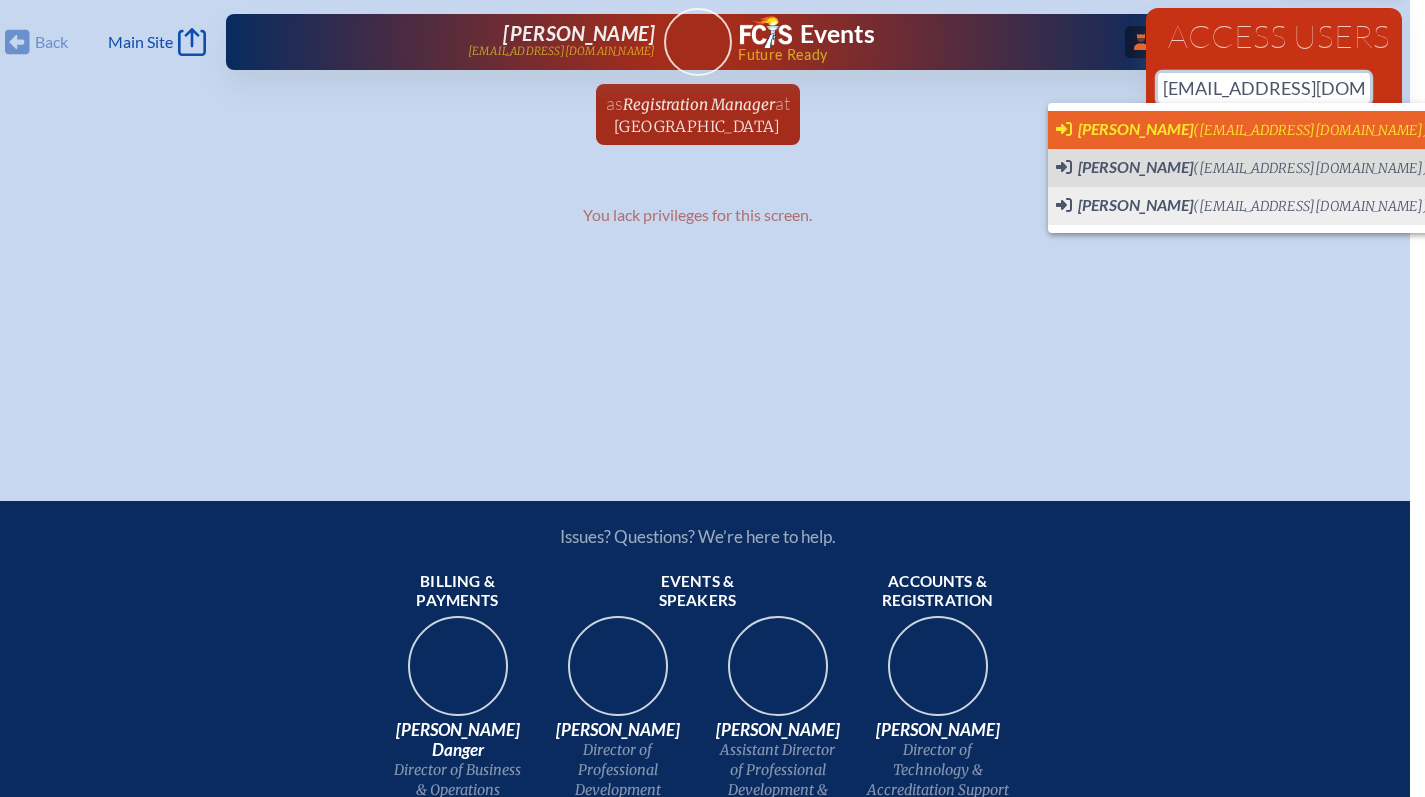 type 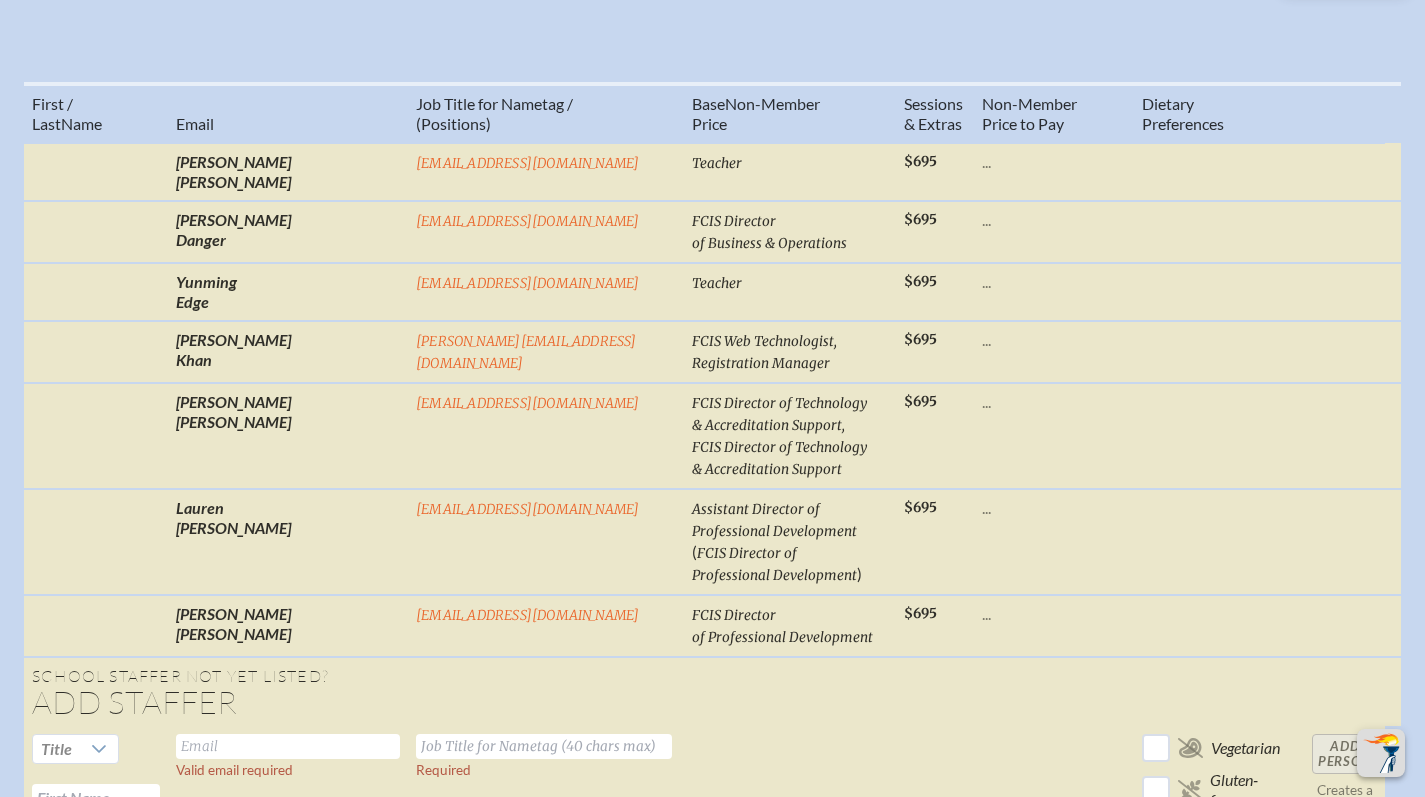 scroll, scrollTop: 718, scrollLeft: 0, axis: vertical 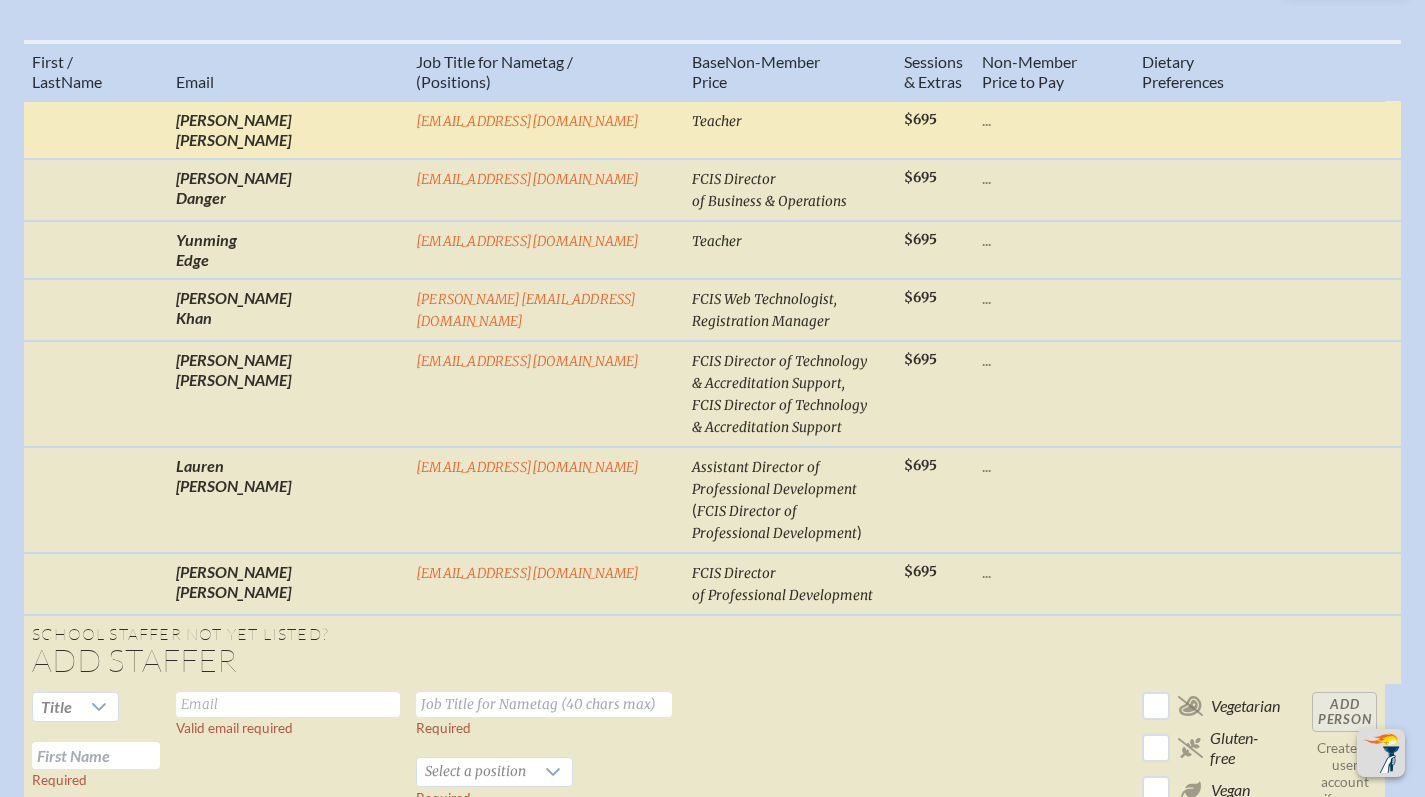 click on "Melissa  Alton" at bounding box center (288, 130) 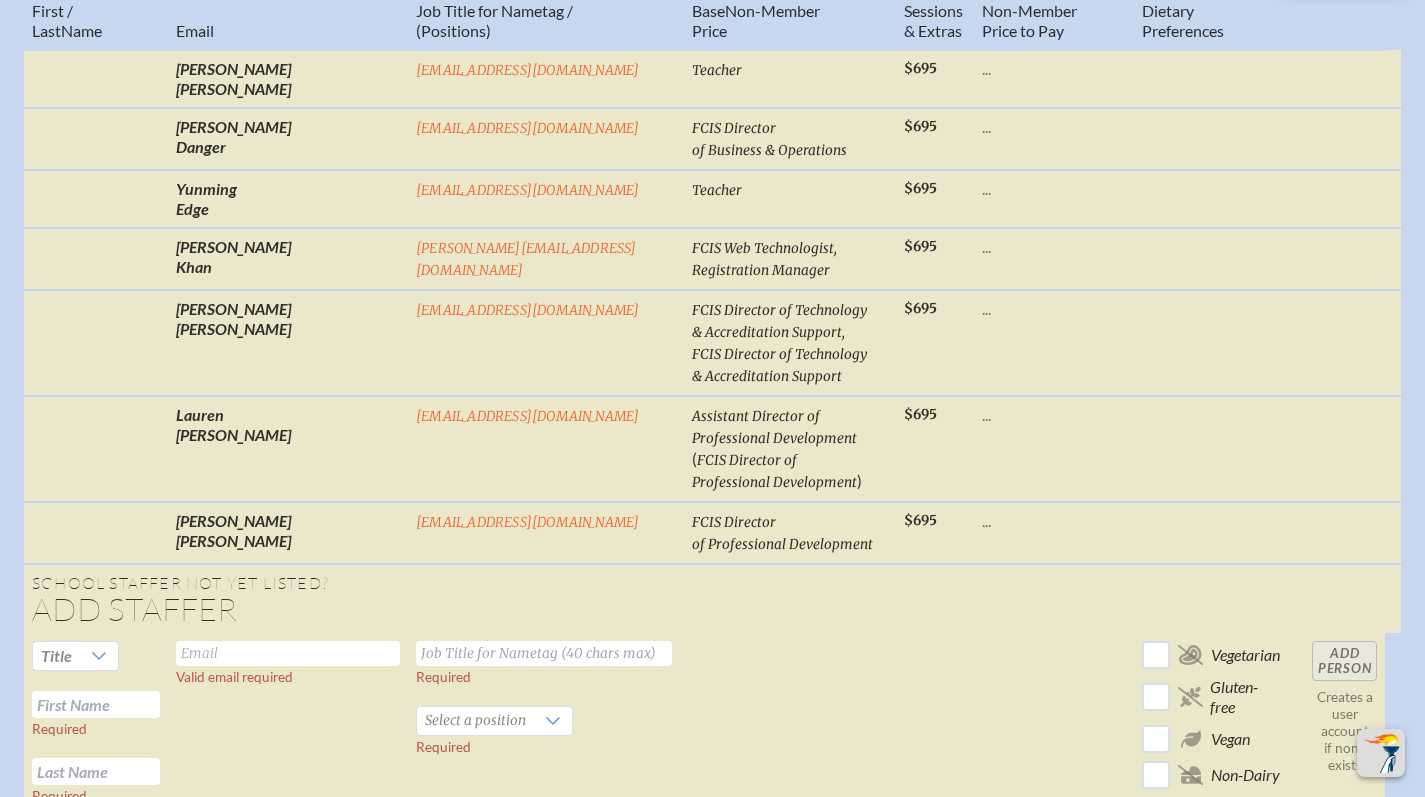 scroll, scrollTop: 0, scrollLeft: 0, axis: both 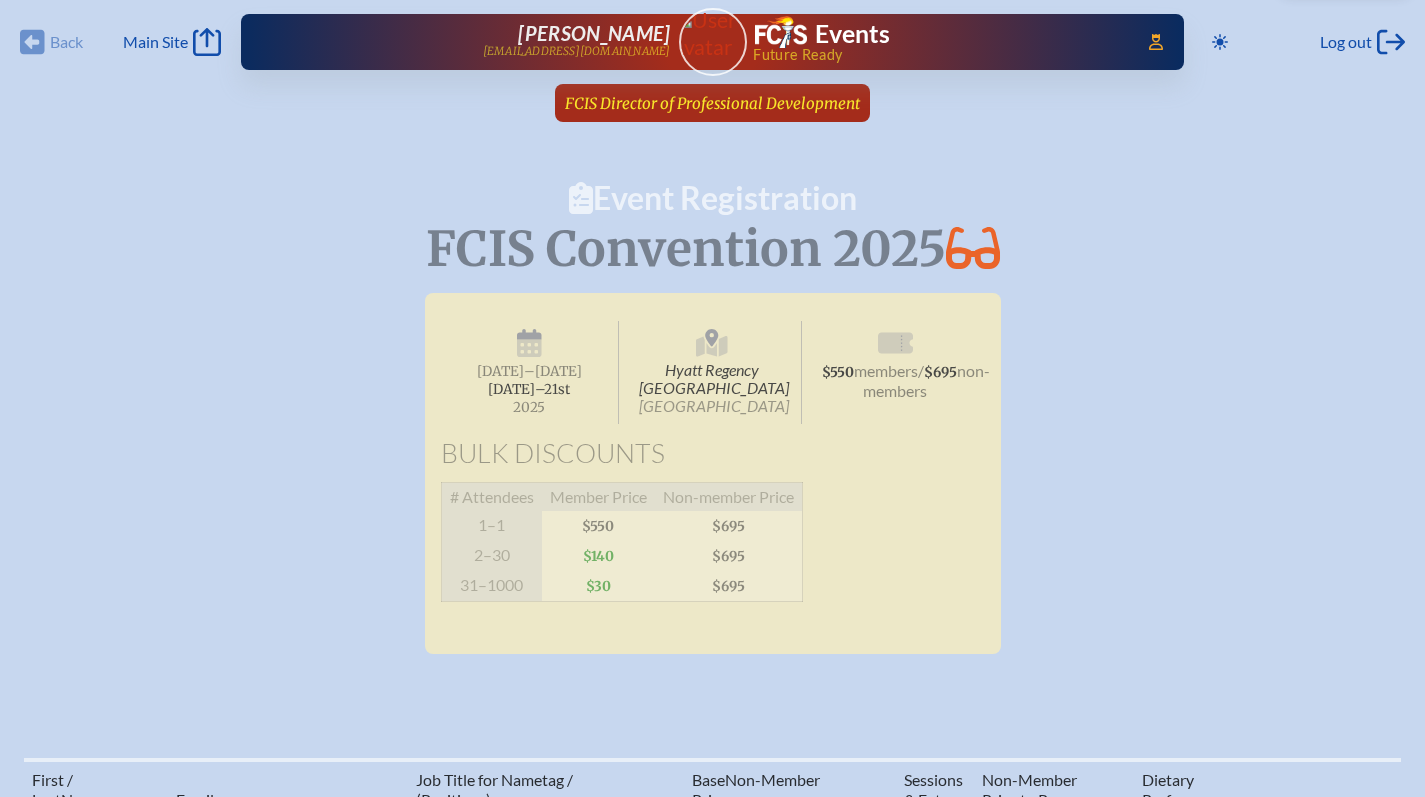 click on "FCIS Director of Professional Development" at bounding box center (712, 103) 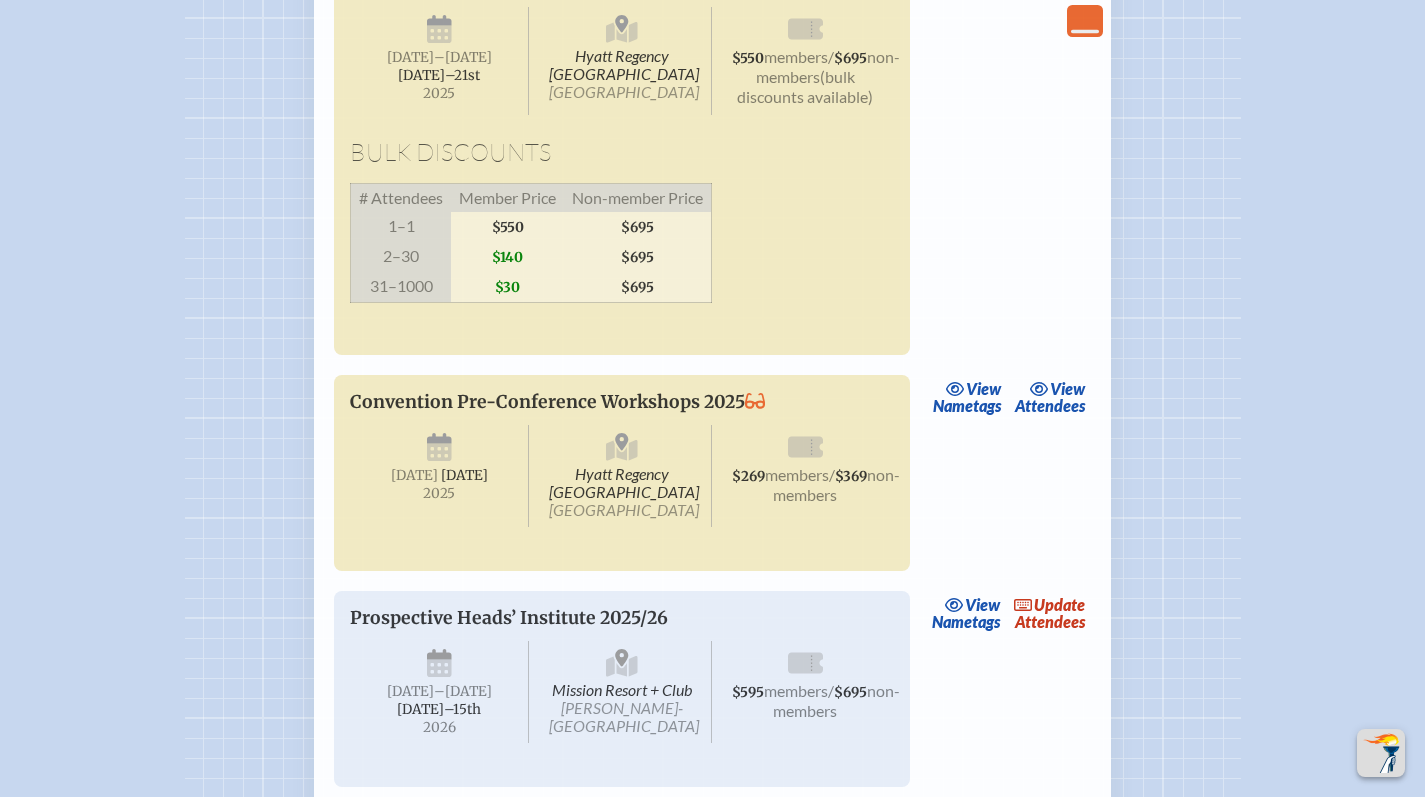 scroll, scrollTop: 4706, scrollLeft: 0, axis: vertical 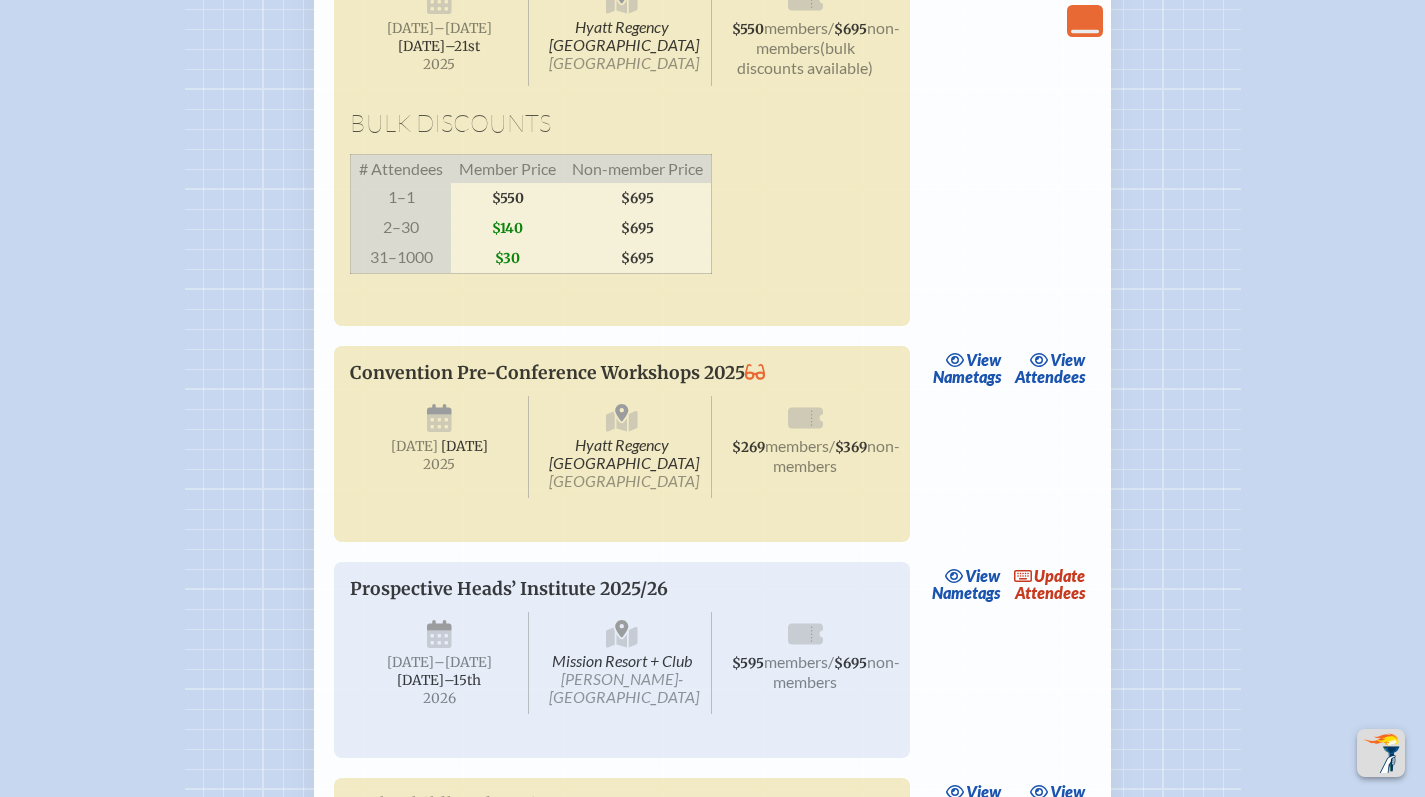 click on "Convention Pre-Conference Workshops 2025" at bounding box center [602, 373] 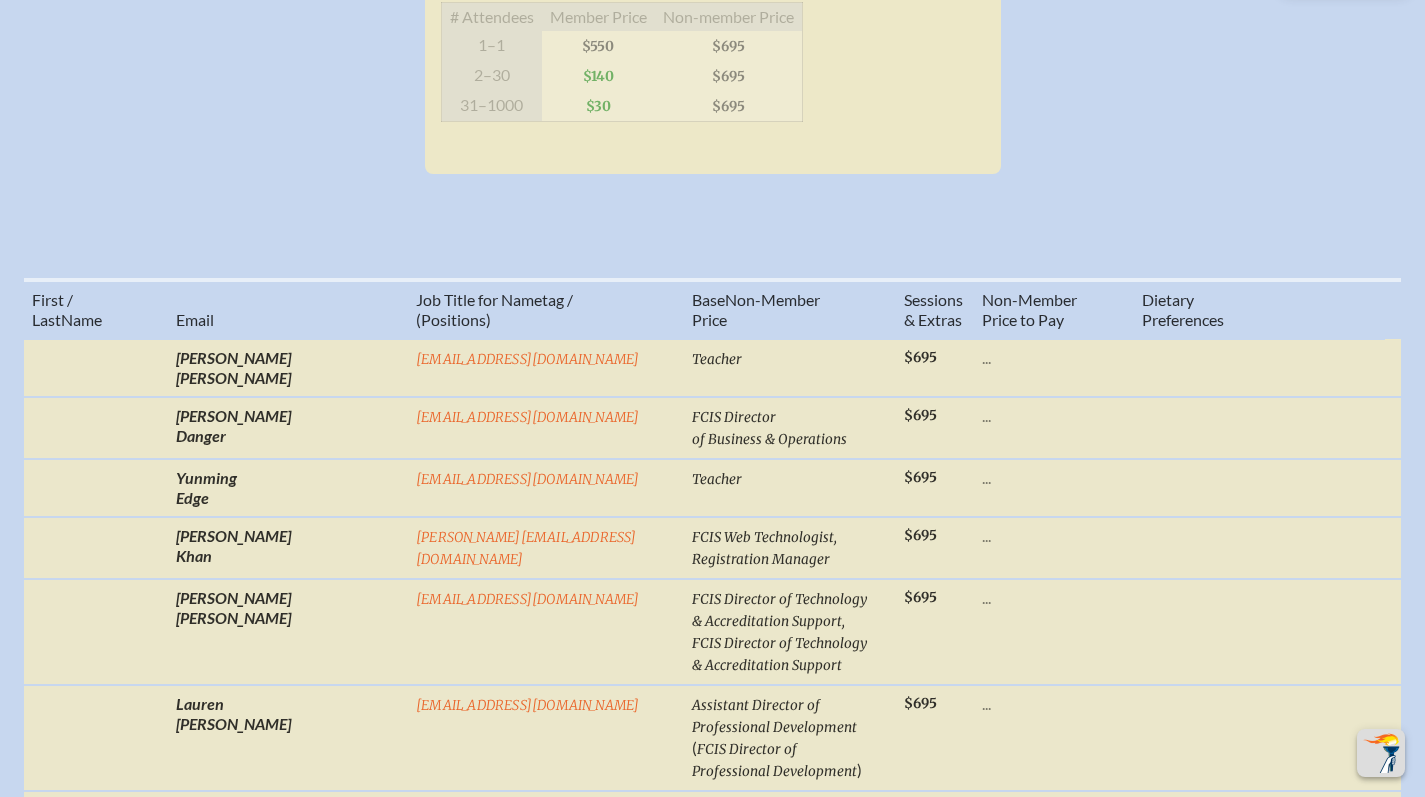 scroll, scrollTop: 726, scrollLeft: 0, axis: vertical 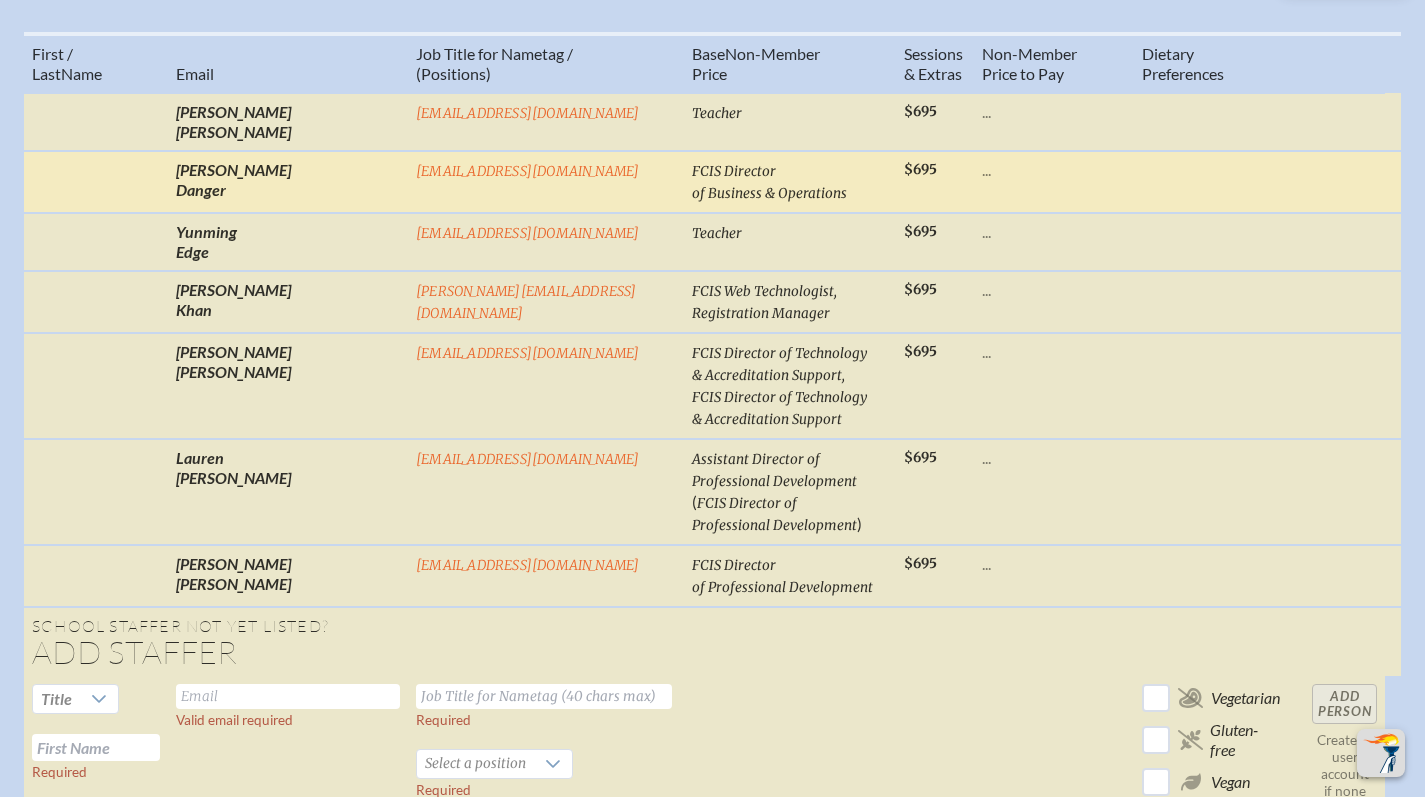 click on "FCIS Director of Business & Operations" at bounding box center (769, 182) 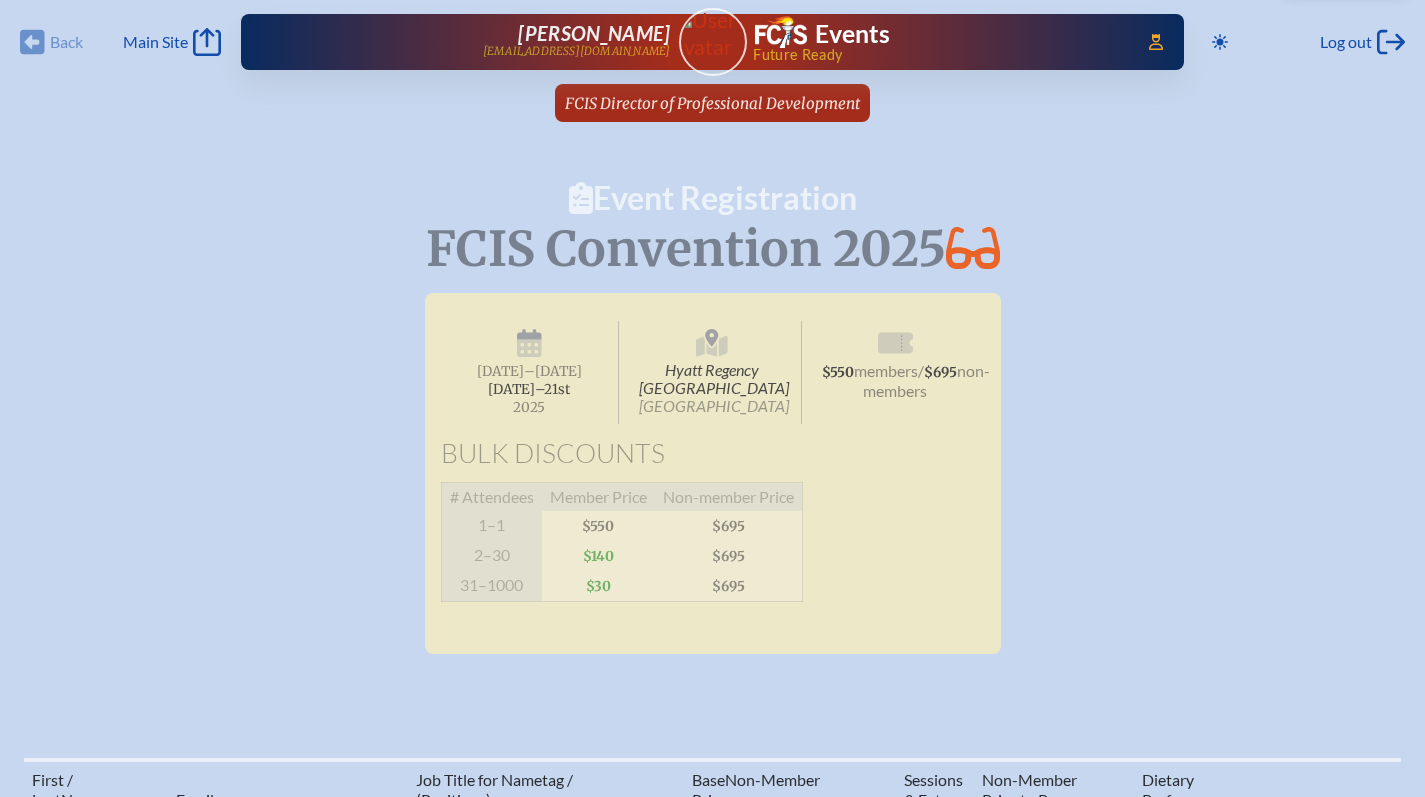 scroll, scrollTop: 4, scrollLeft: 0, axis: vertical 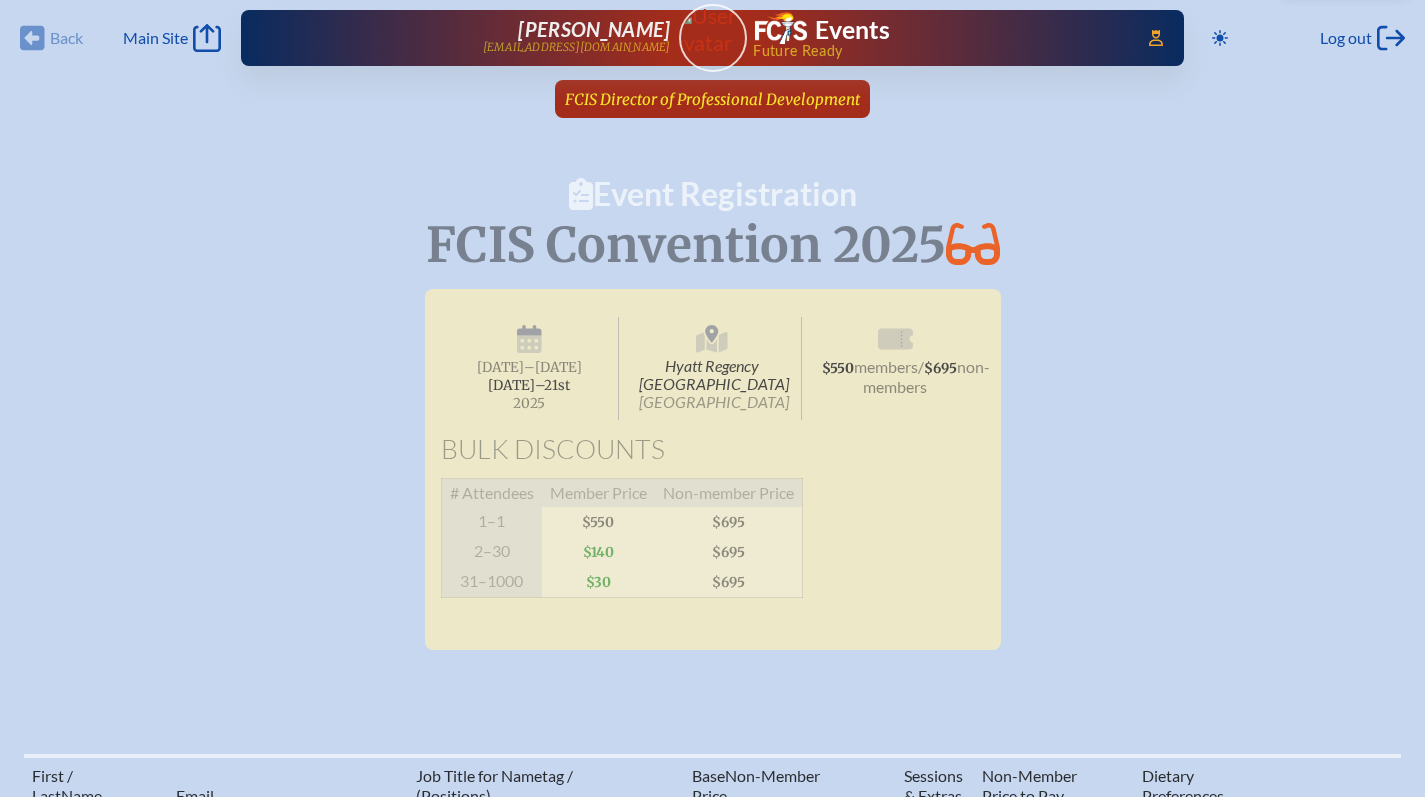 click on "FCIS Director of Professional Development" at bounding box center (712, 99) 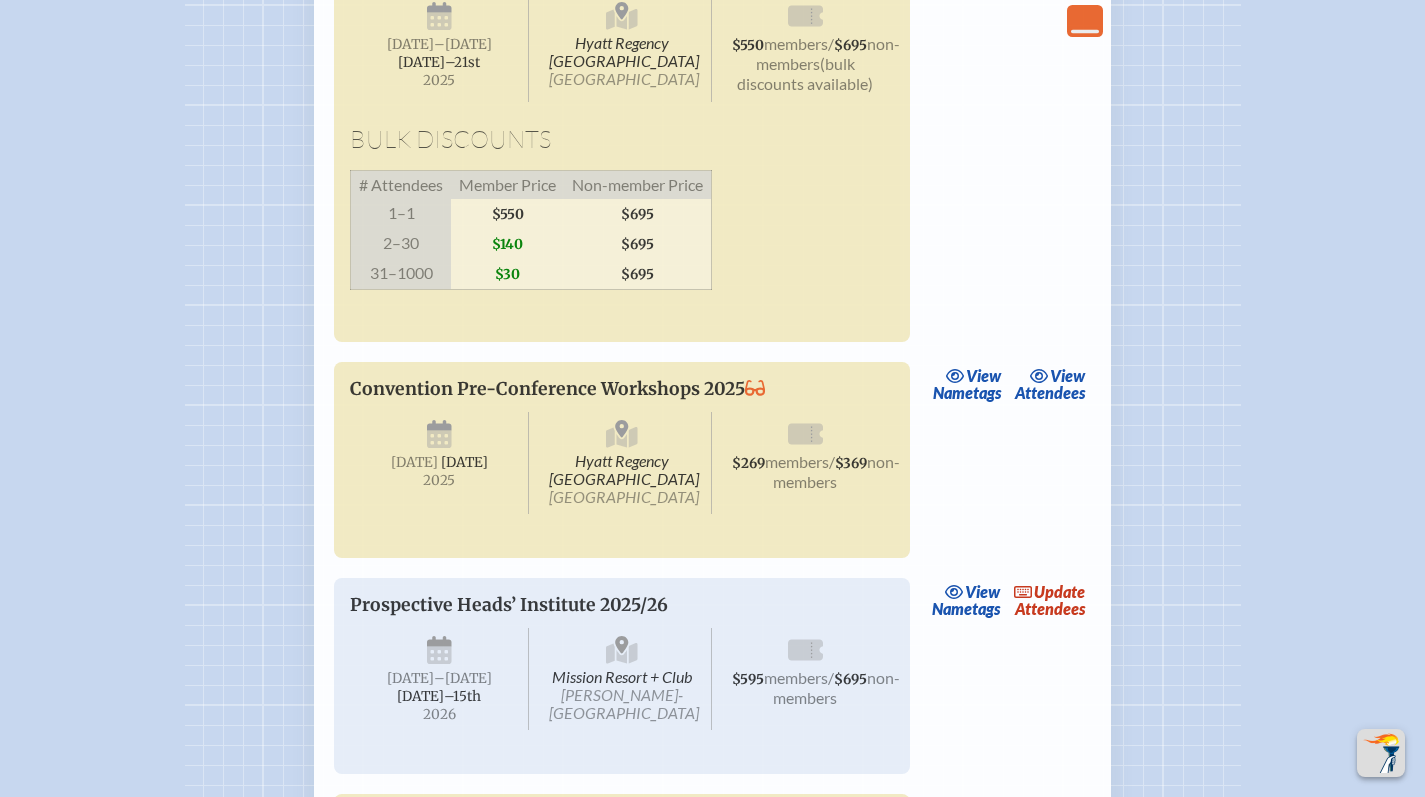 scroll, scrollTop: 4661, scrollLeft: 0, axis: vertical 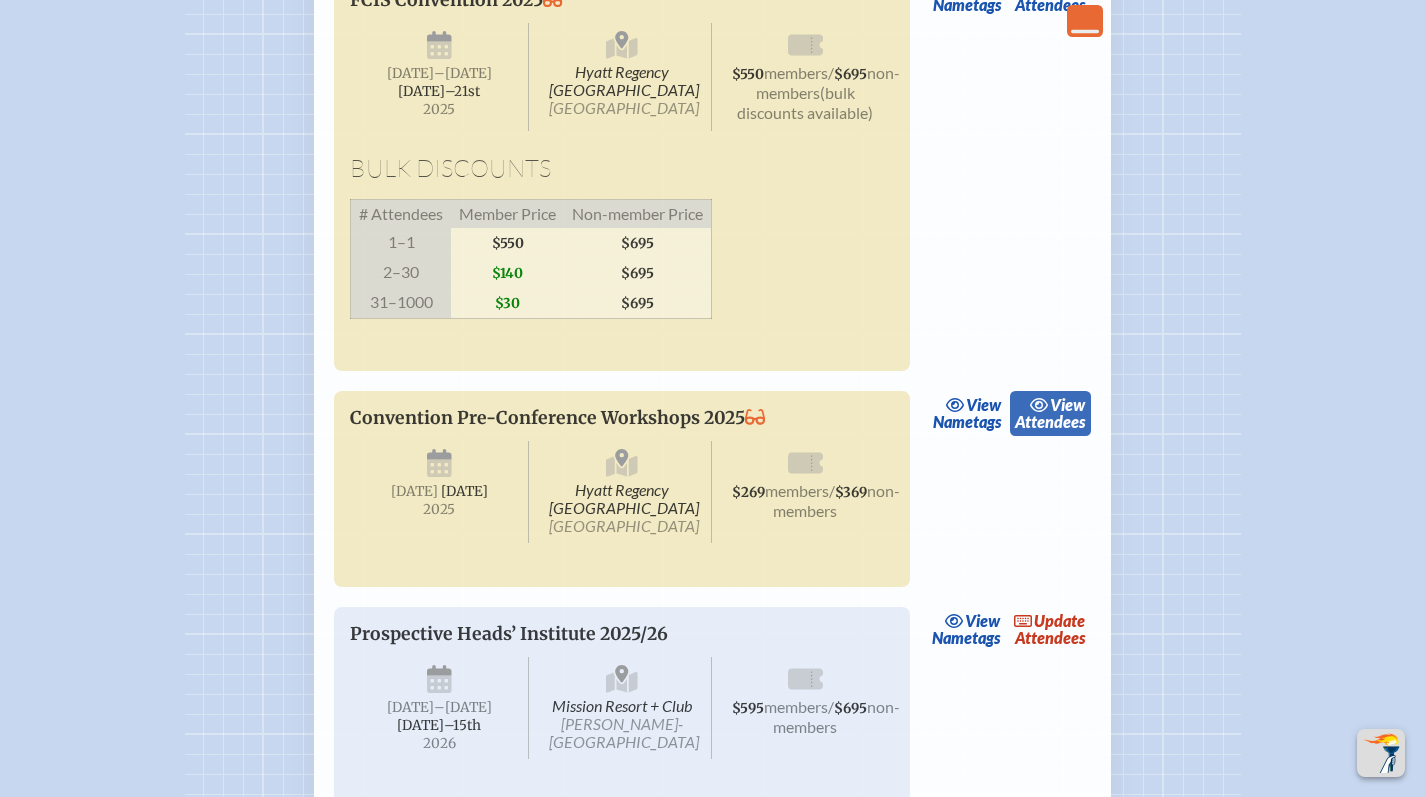click on "view" at bounding box center [1067, 404] 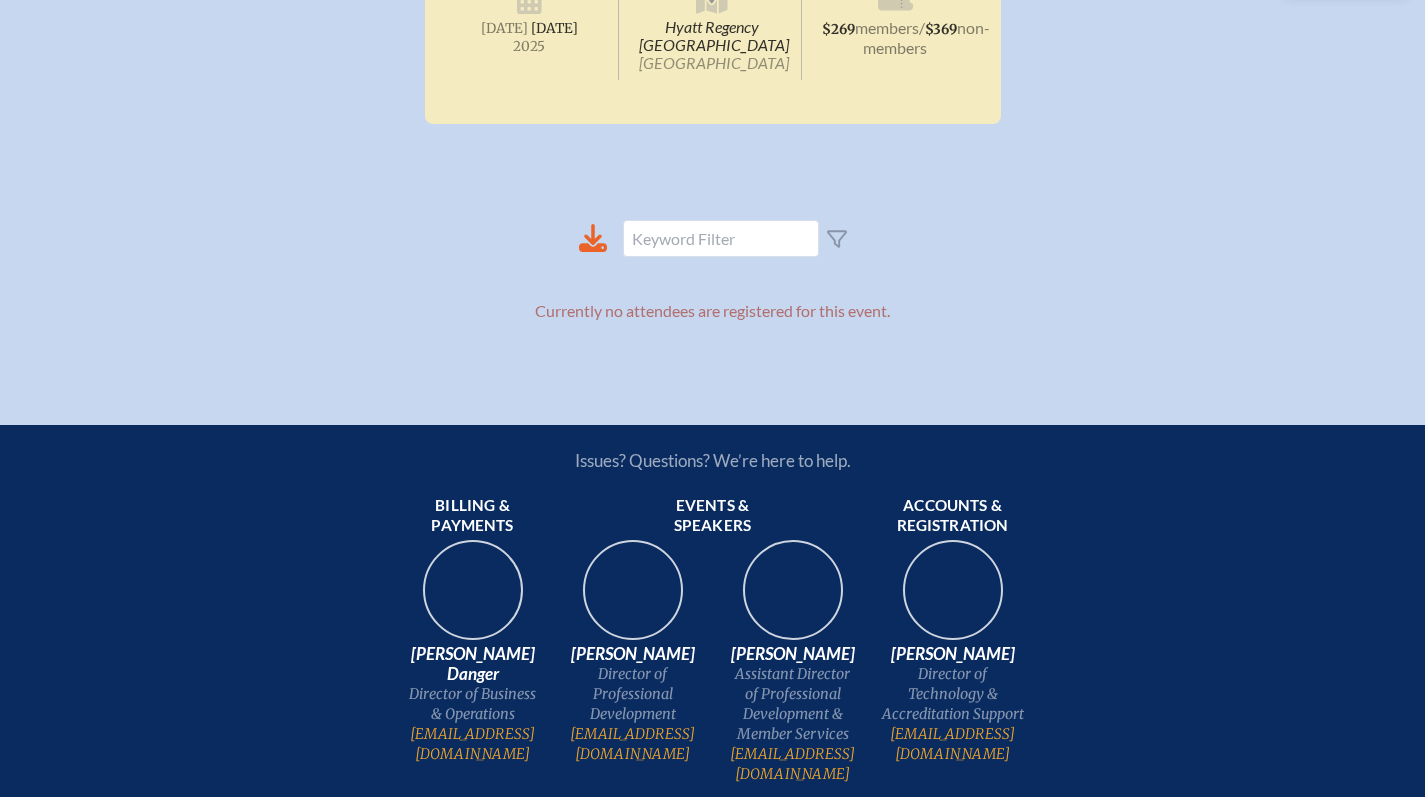 scroll, scrollTop: 352, scrollLeft: 0, axis: vertical 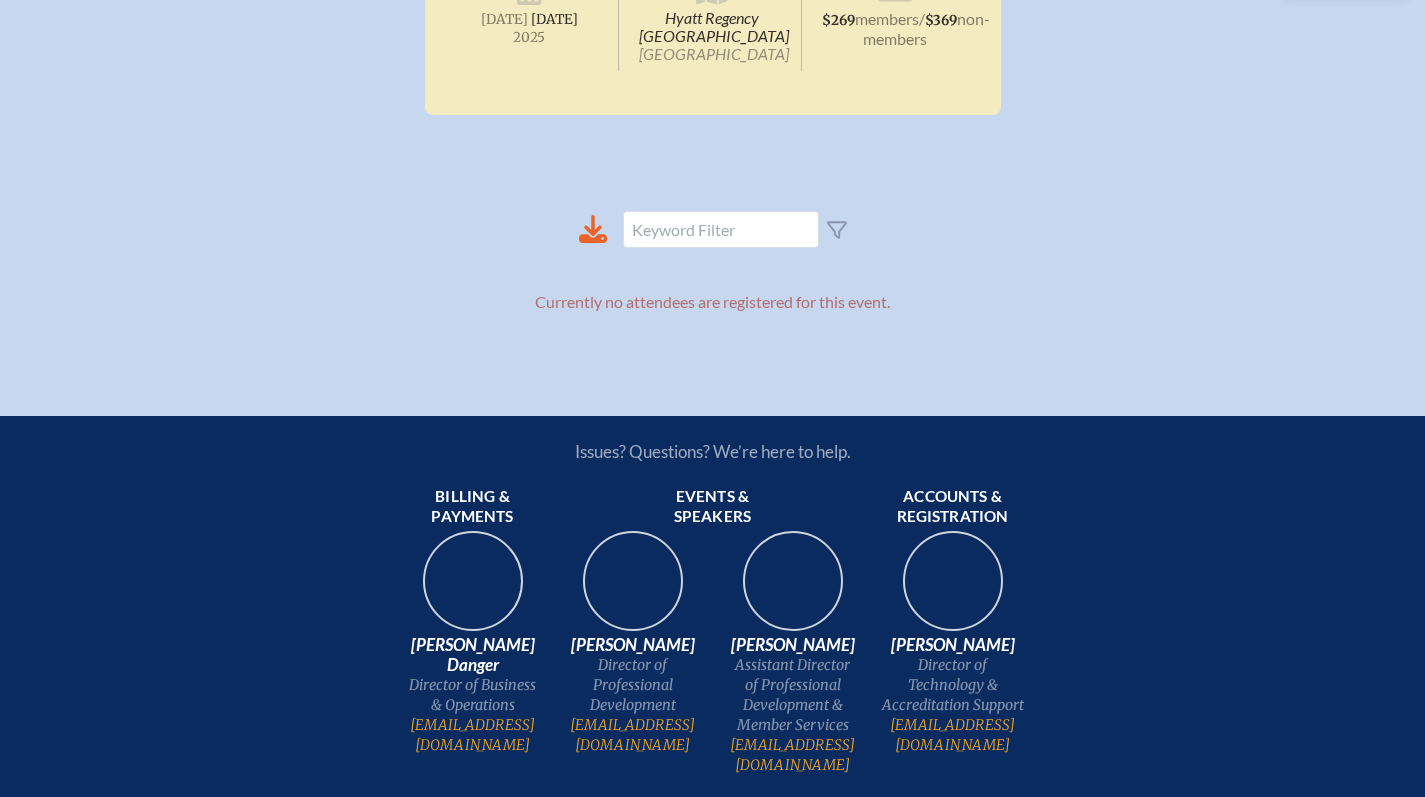 click on "Currently no attendees are registered for this event." at bounding box center (713, 302) 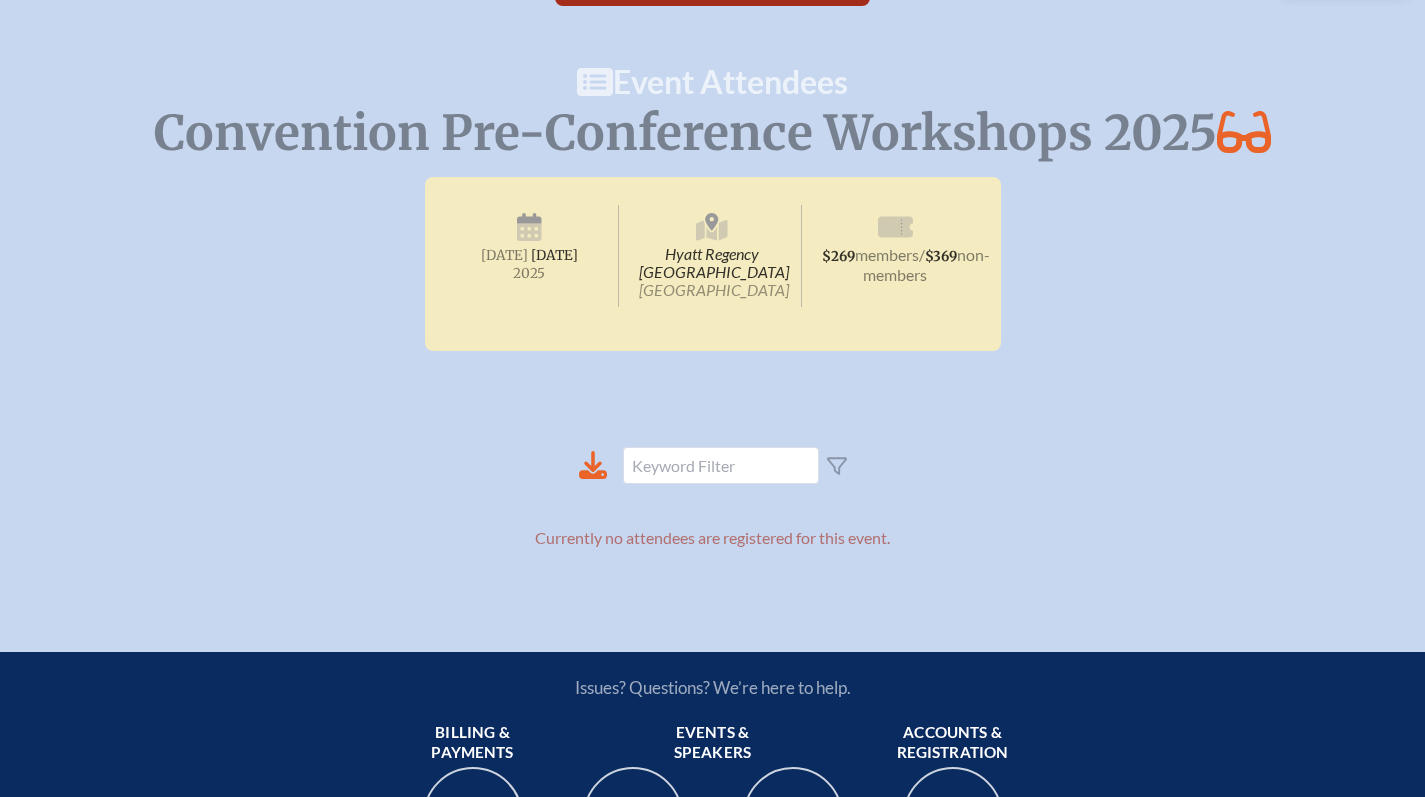 scroll, scrollTop: 0, scrollLeft: 0, axis: both 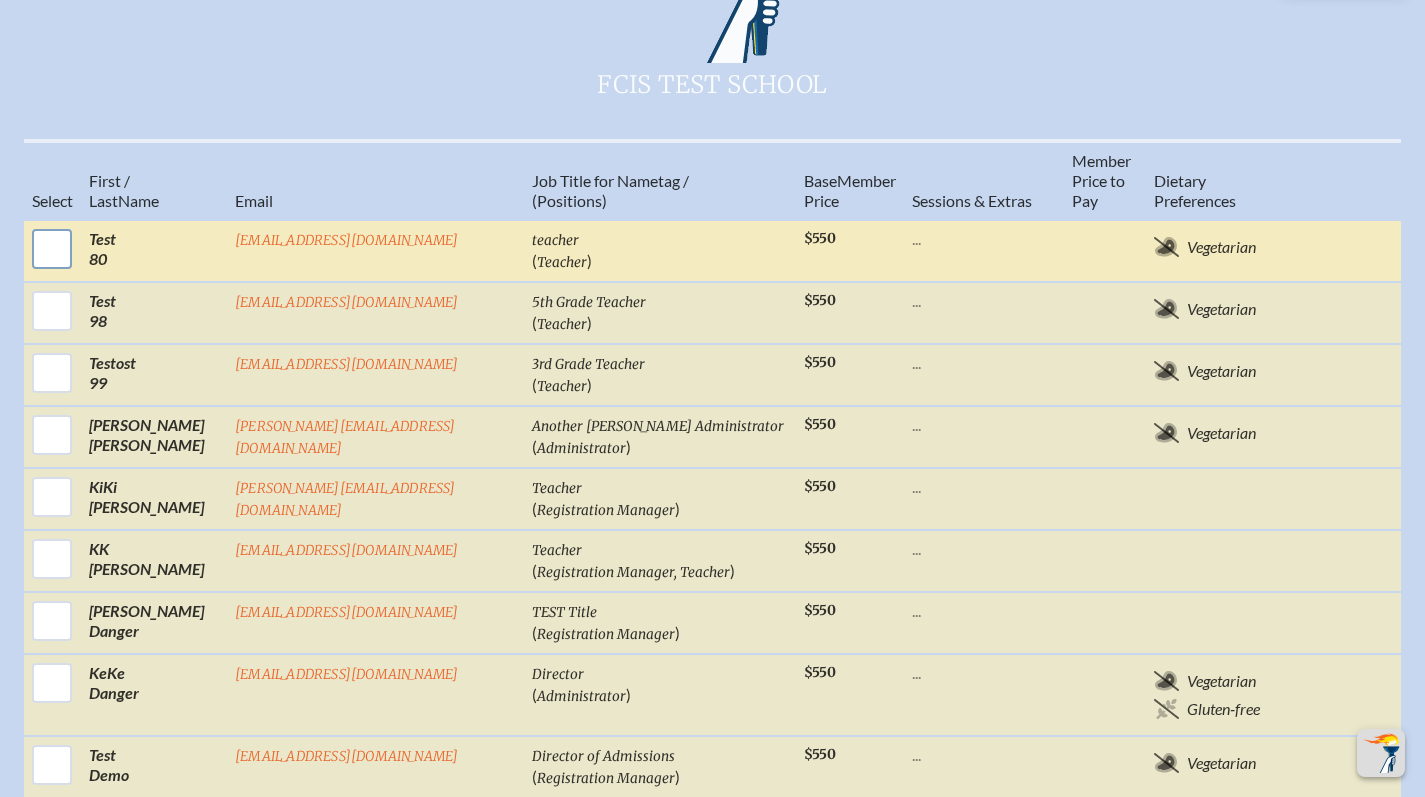 click at bounding box center (52, 249) 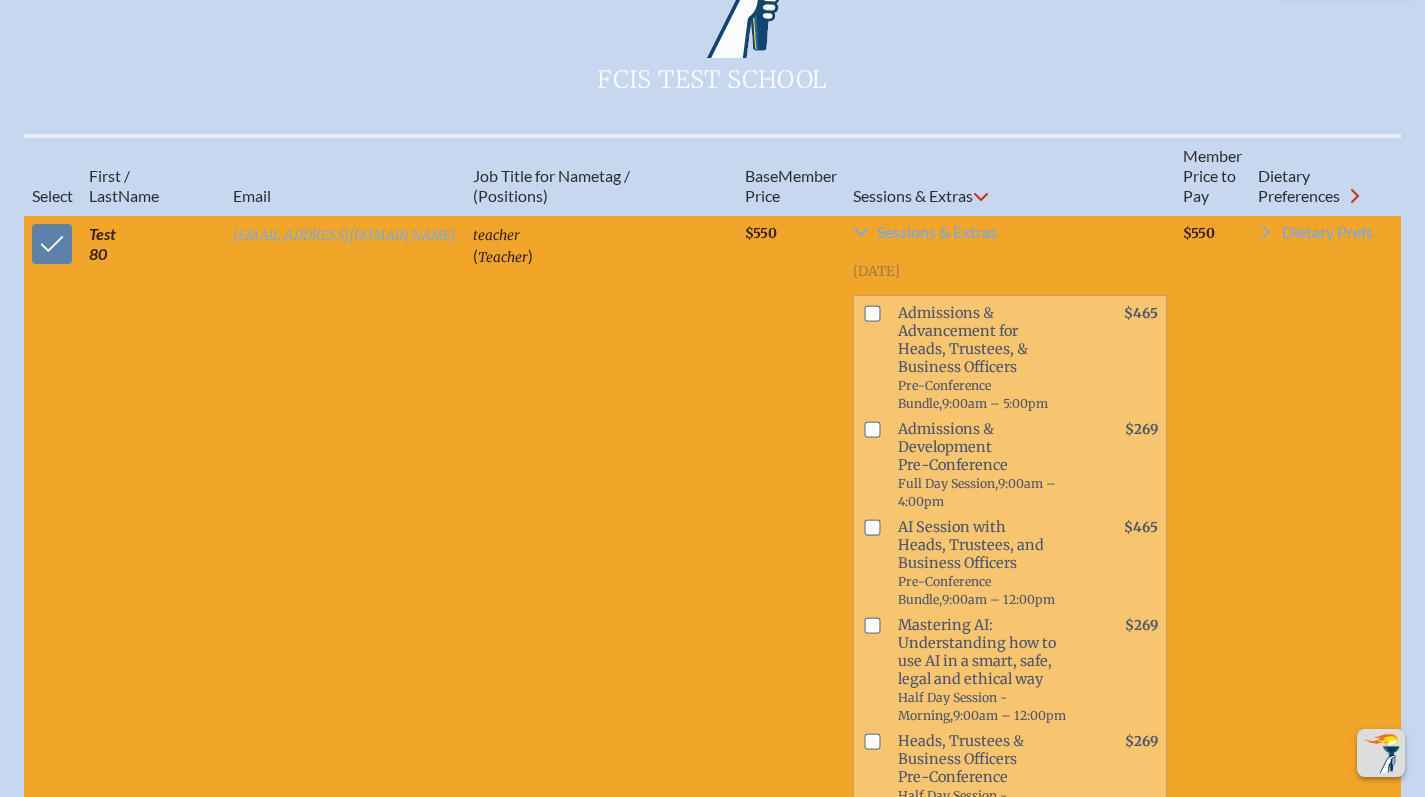 scroll, scrollTop: 889, scrollLeft: 0, axis: vertical 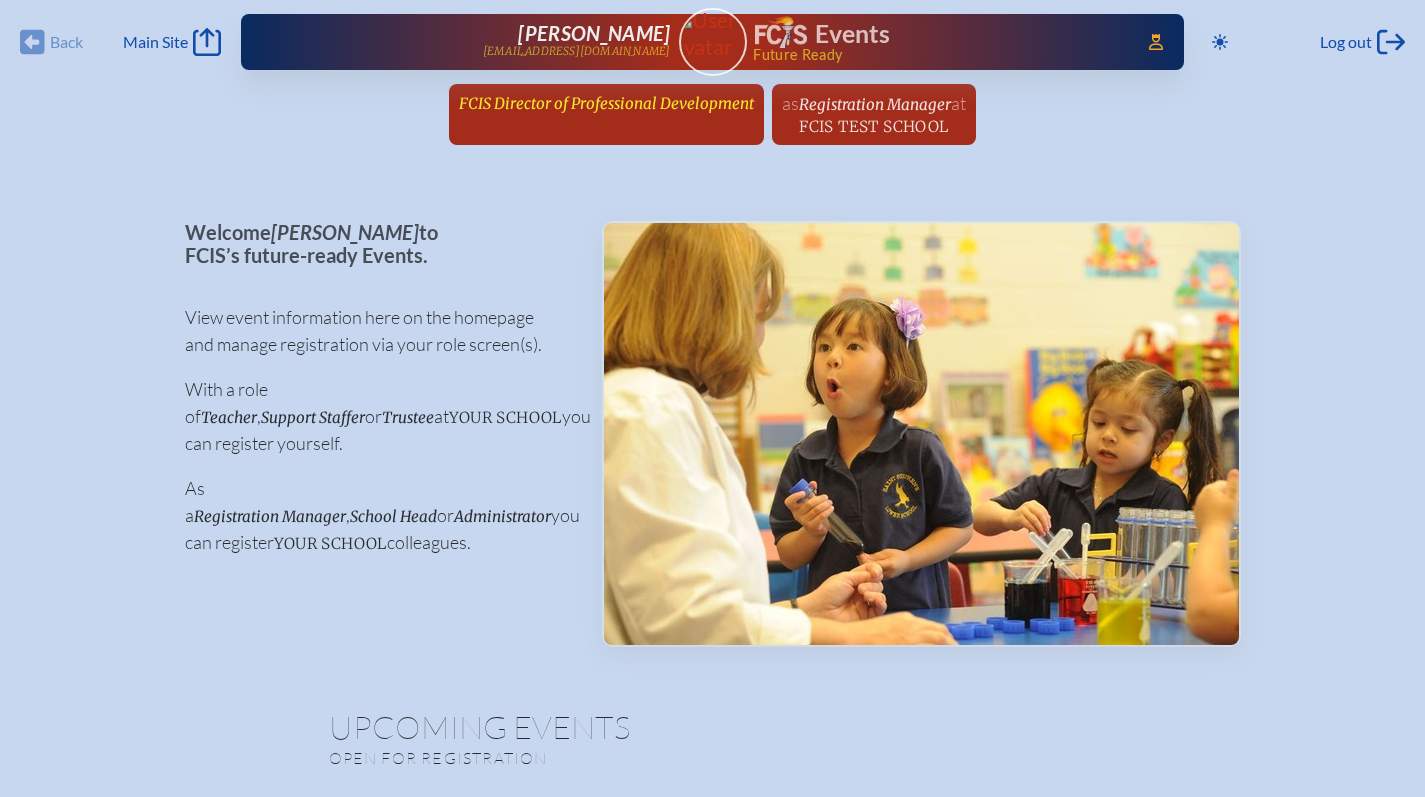 click on "FCIS Director of Professional Development" at bounding box center (606, 103) 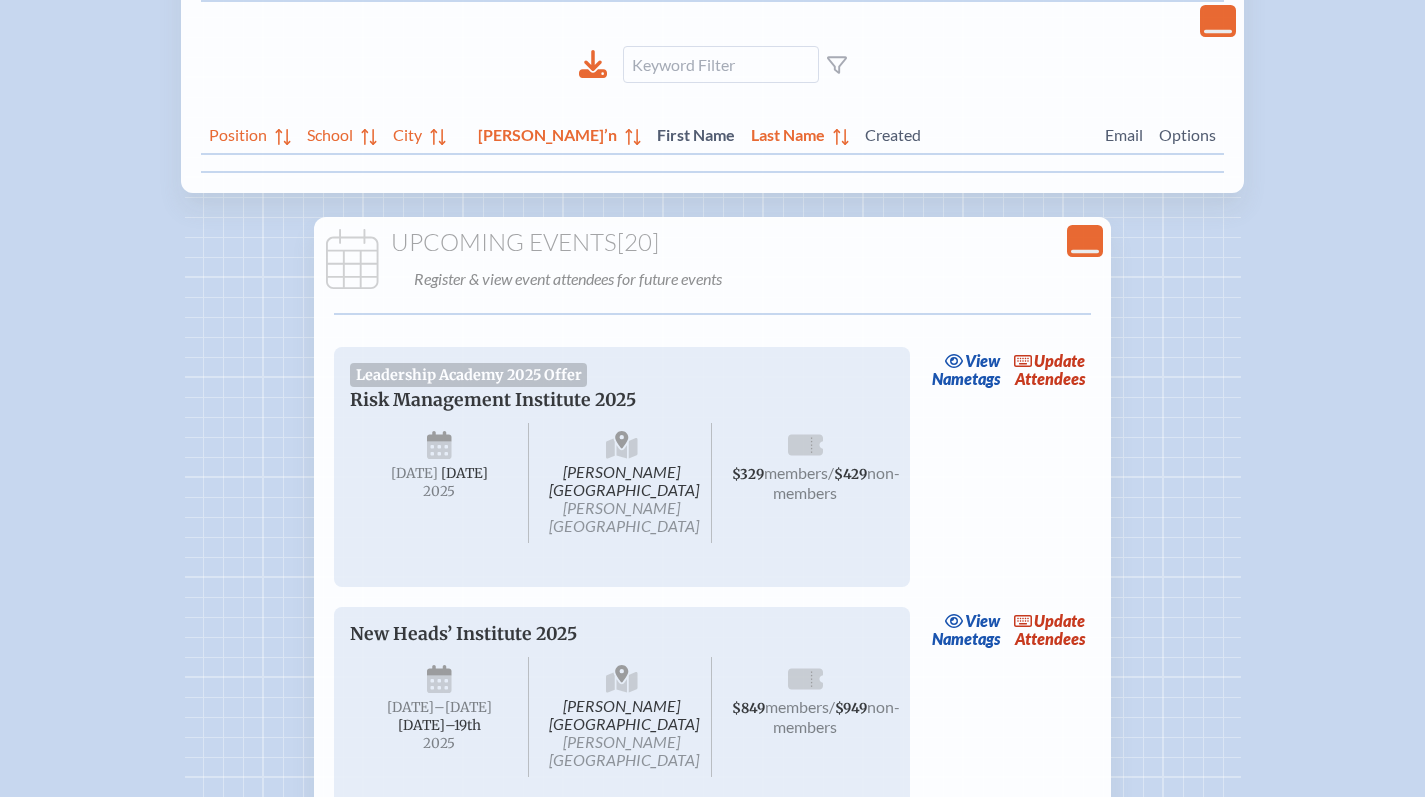 scroll, scrollTop: 494, scrollLeft: 0, axis: vertical 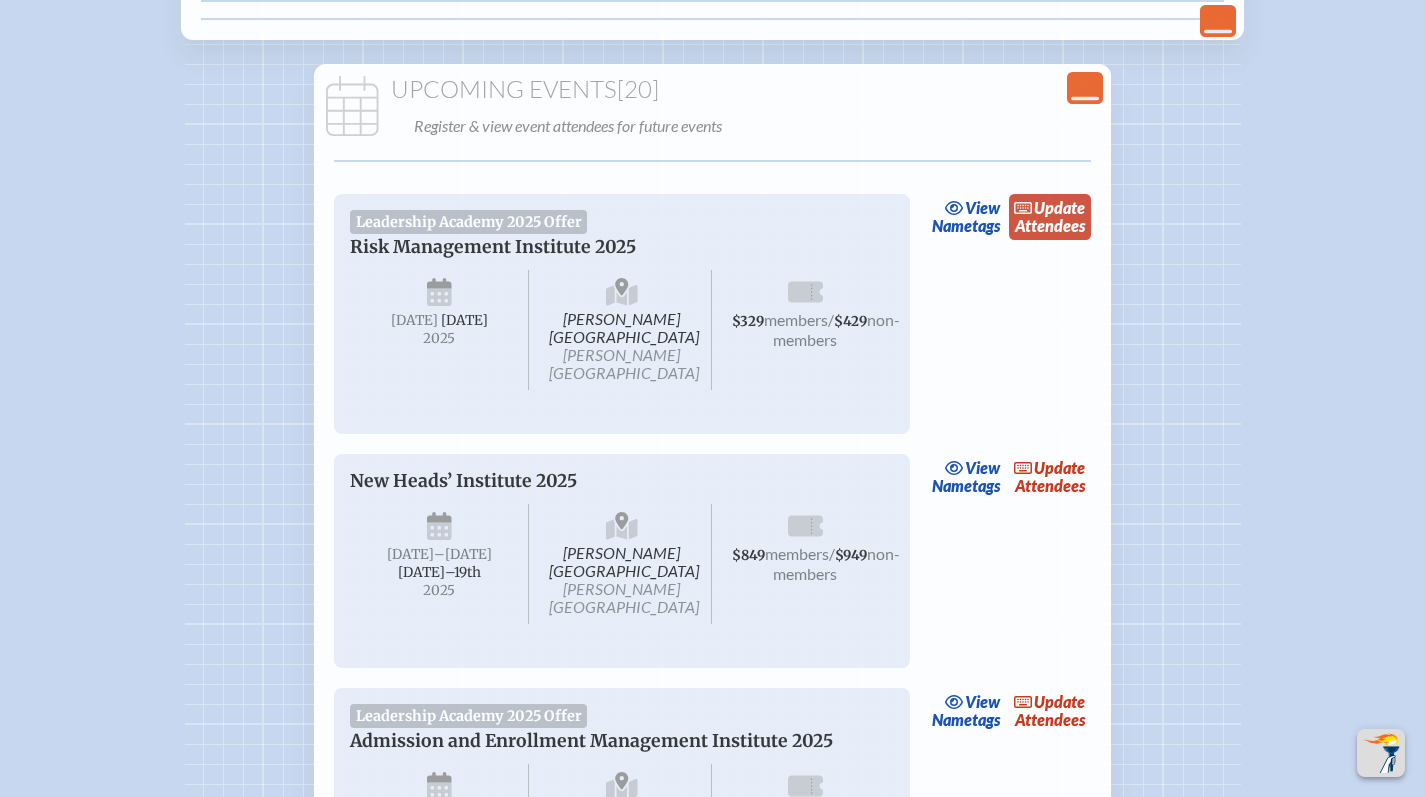 click on "update" at bounding box center [1059, 207] 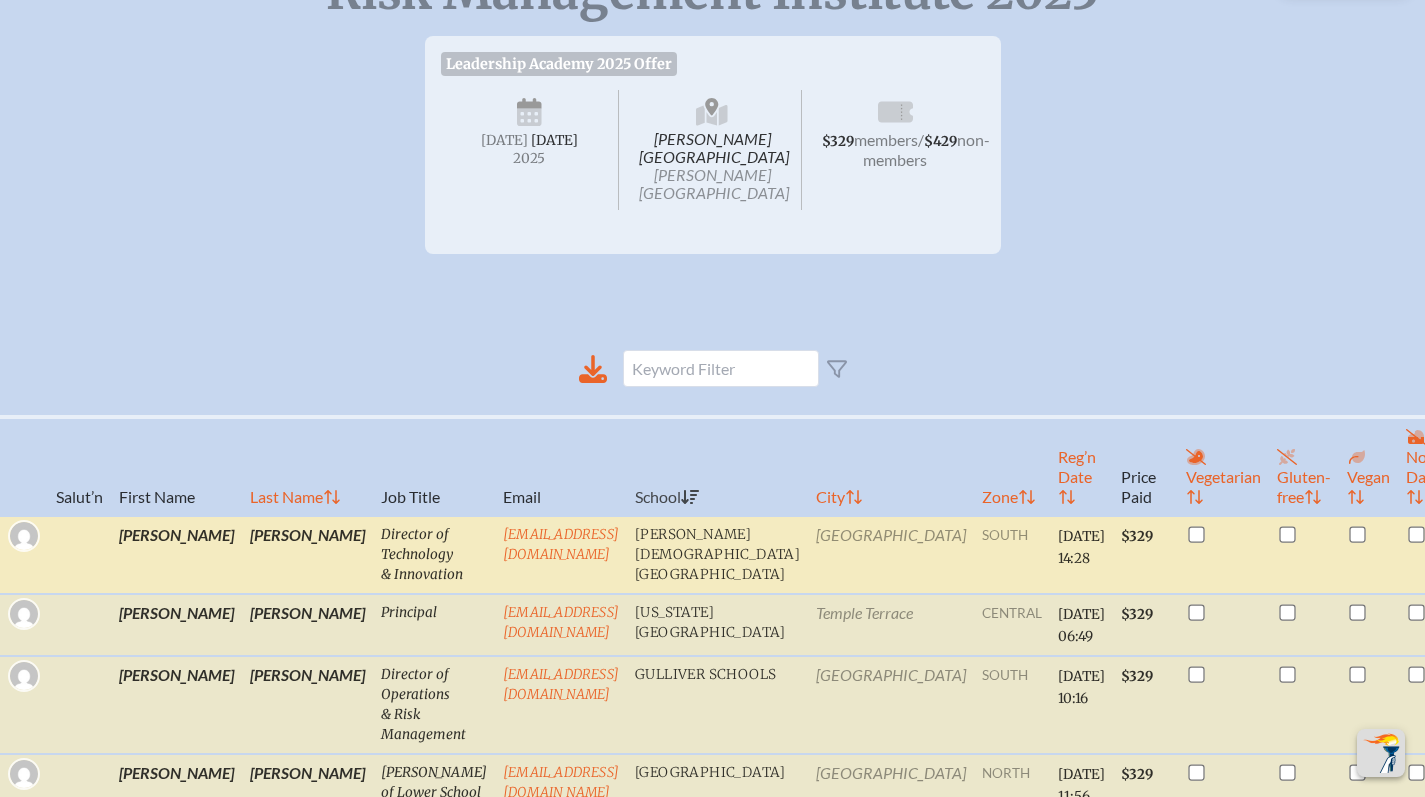 scroll, scrollTop: 0, scrollLeft: 0, axis: both 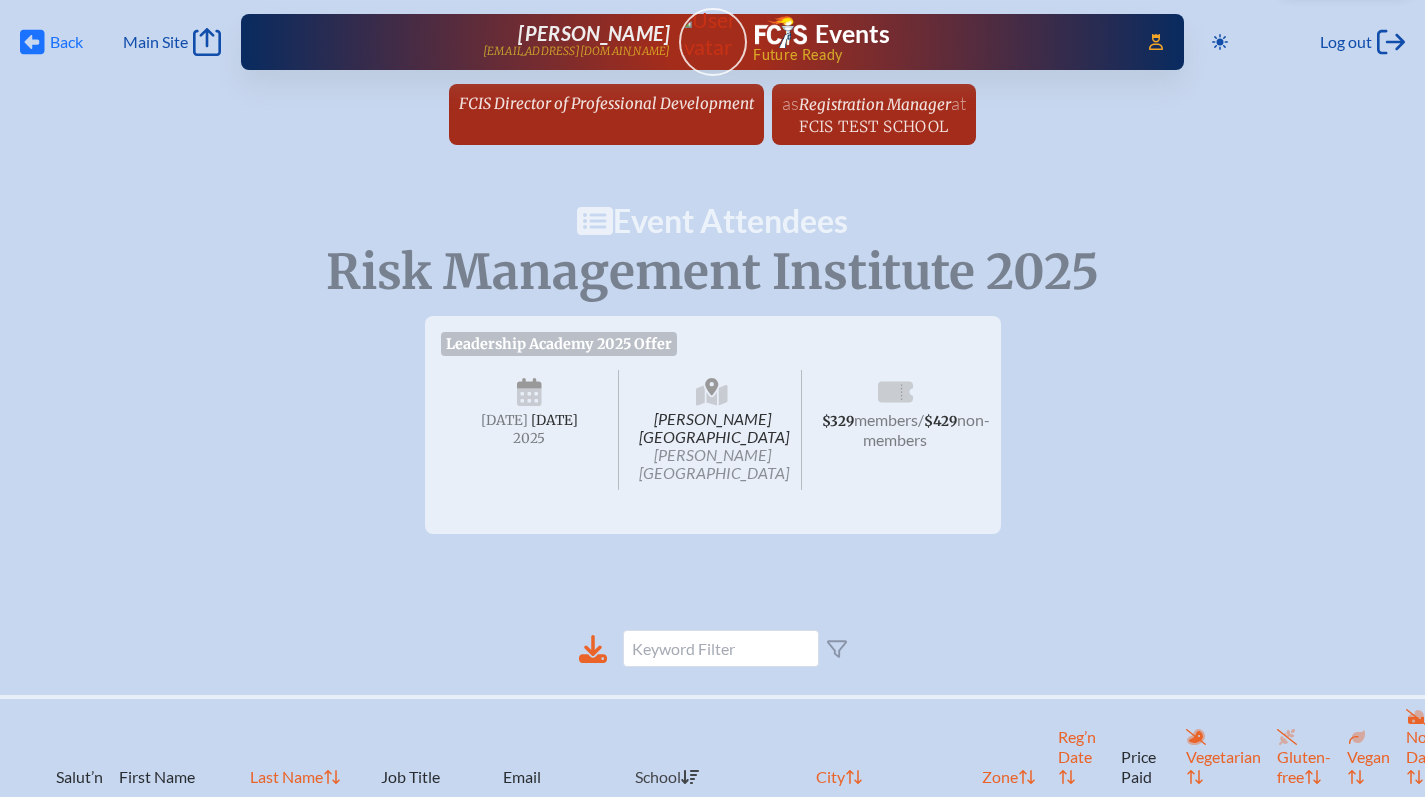 click on "Back" 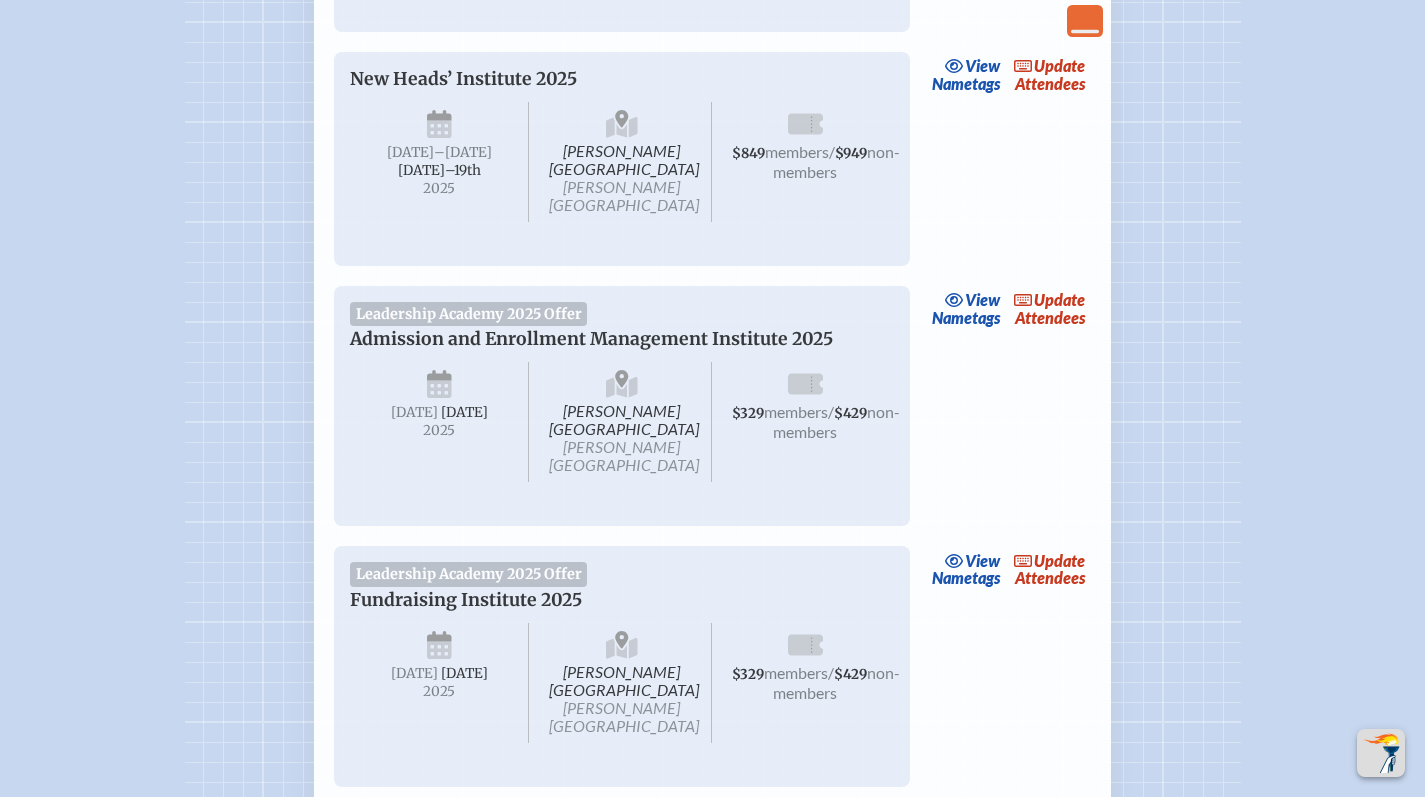 scroll, scrollTop: 900, scrollLeft: 0, axis: vertical 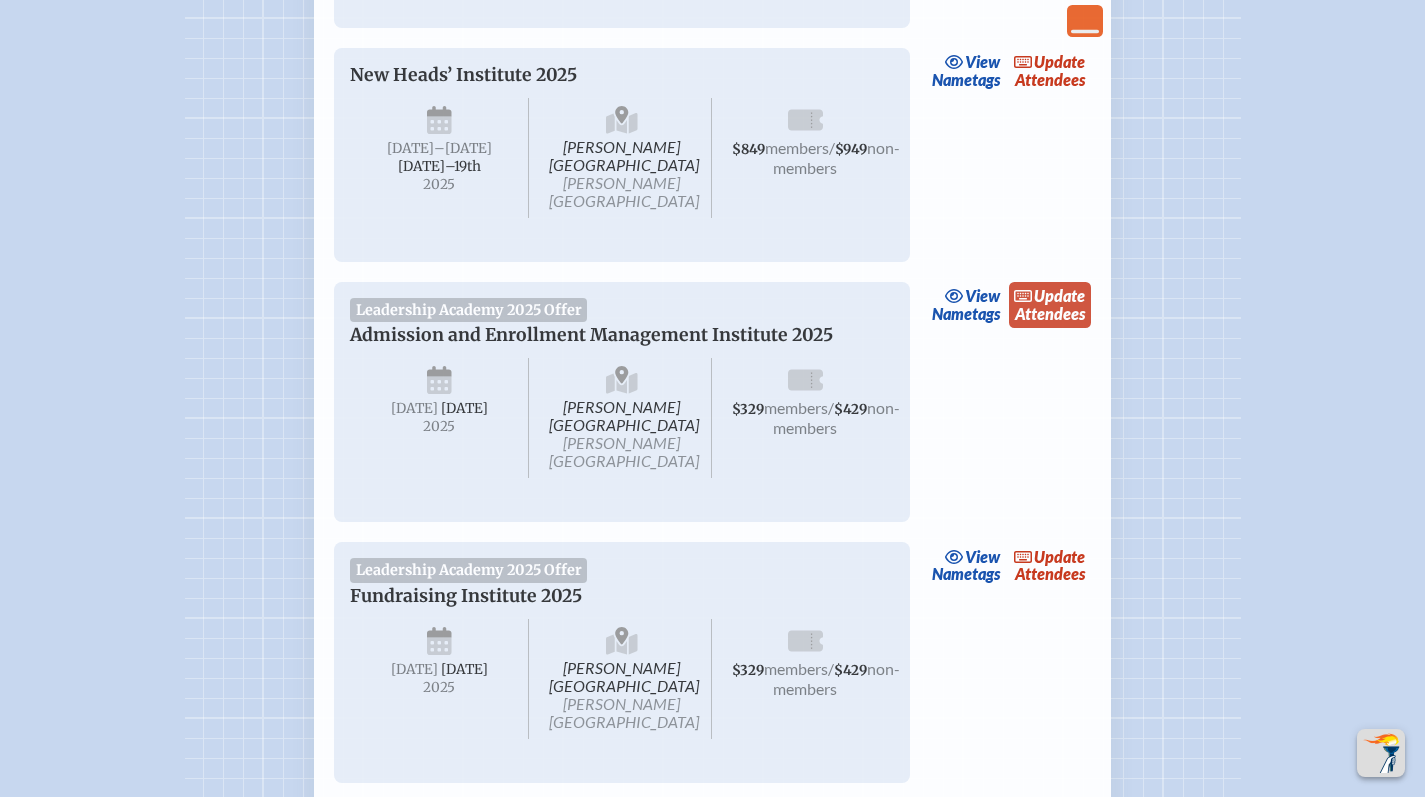 click on "update  Attendees" at bounding box center [1050, 305] 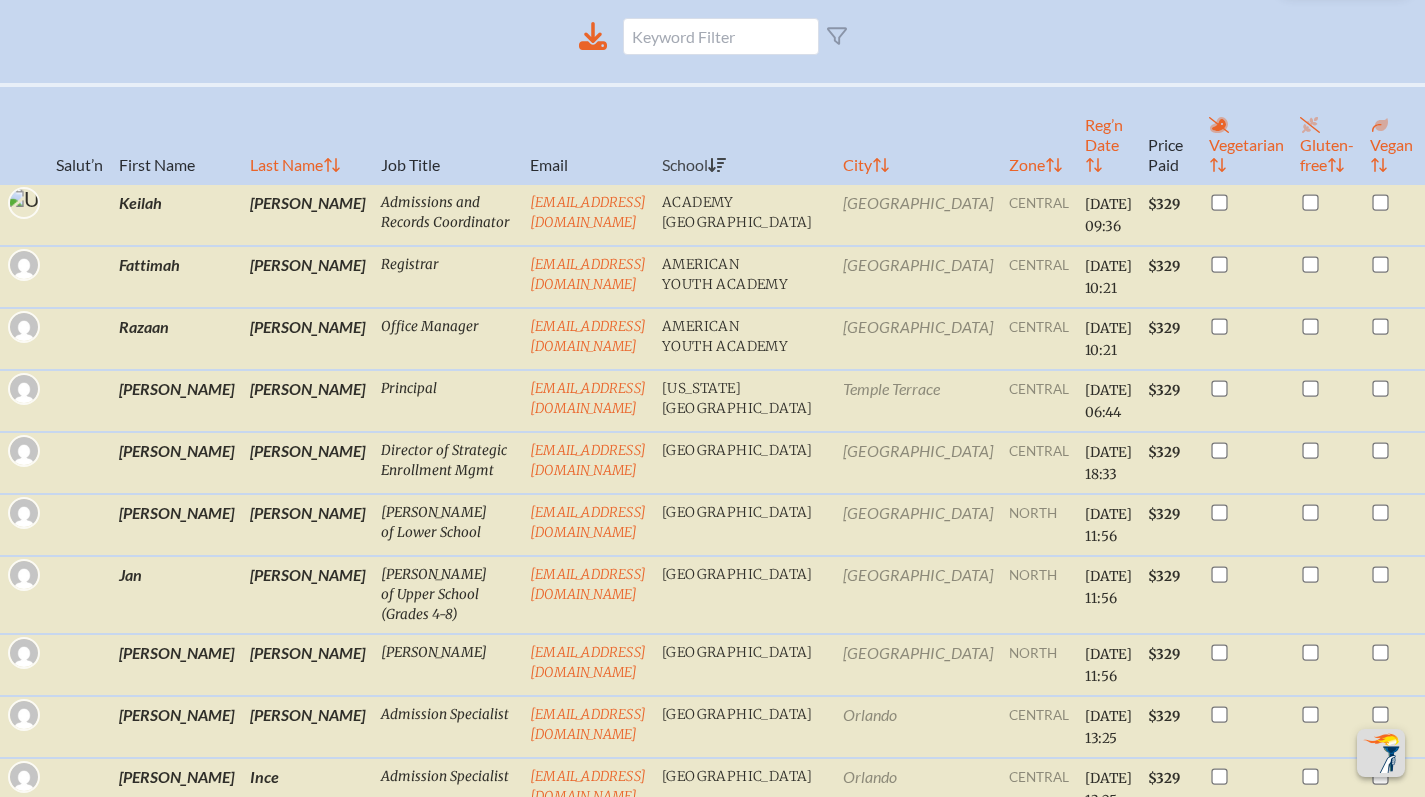 scroll, scrollTop: 0, scrollLeft: 0, axis: both 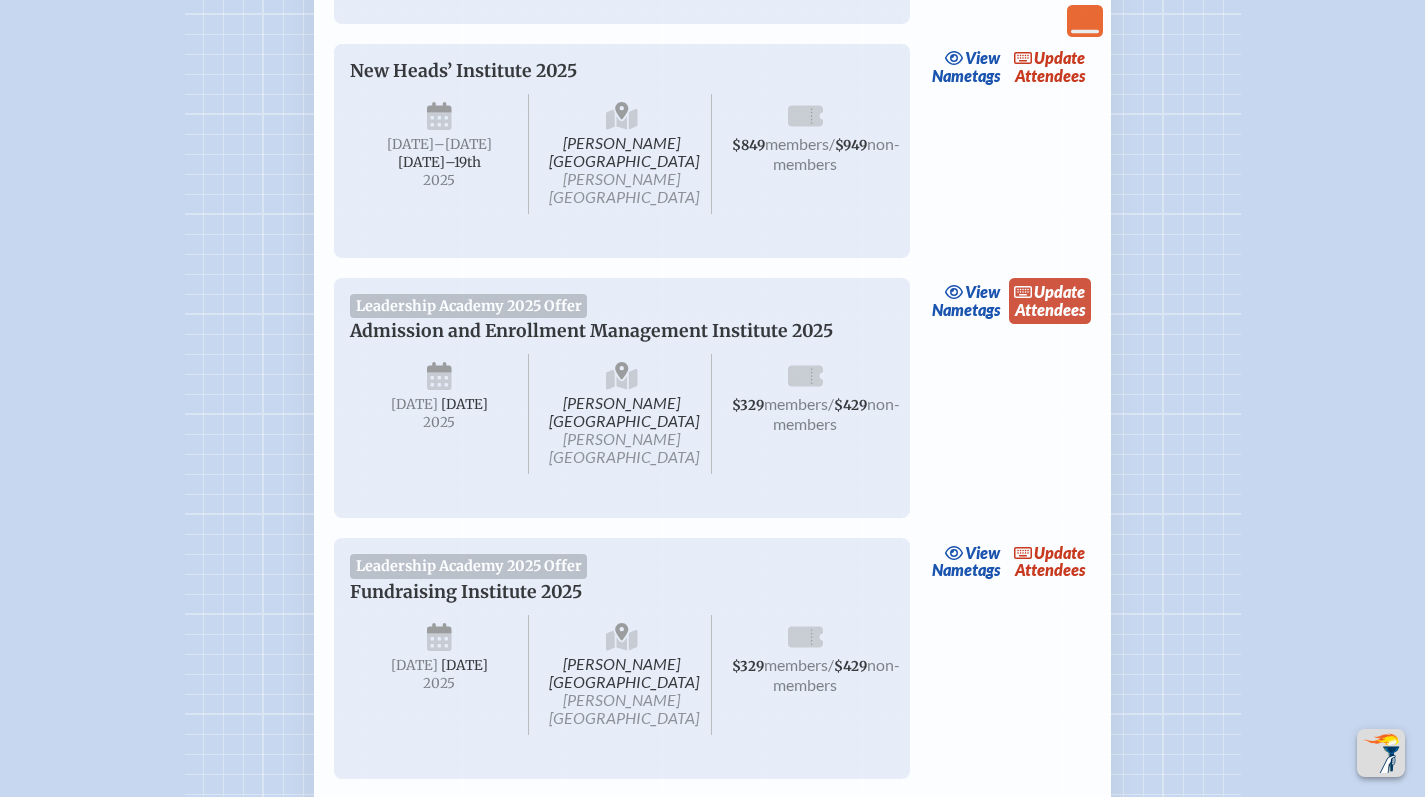 click on "update  Attendees" at bounding box center (1050, 301) 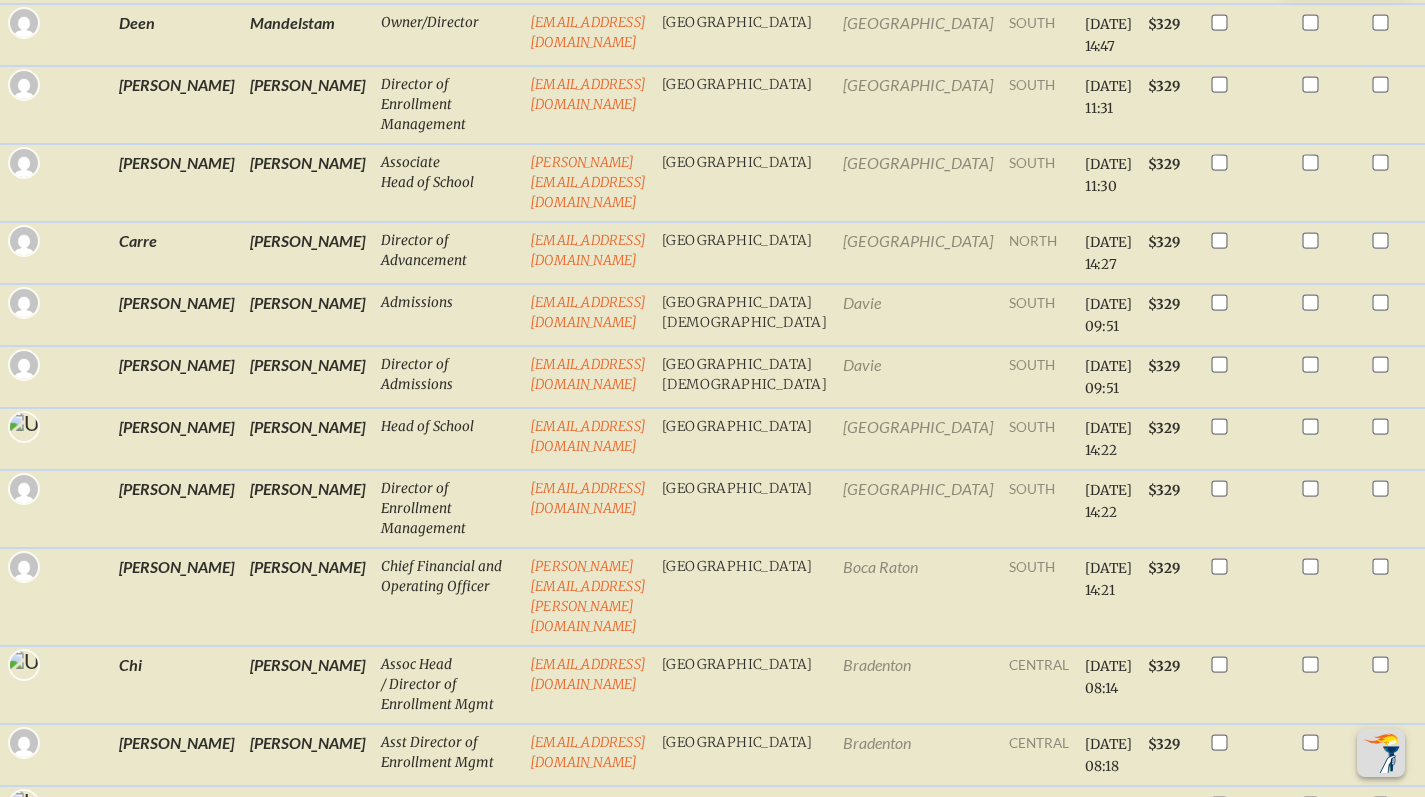scroll, scrollTop: 1218, scrollLeft: 0, axis: vertical 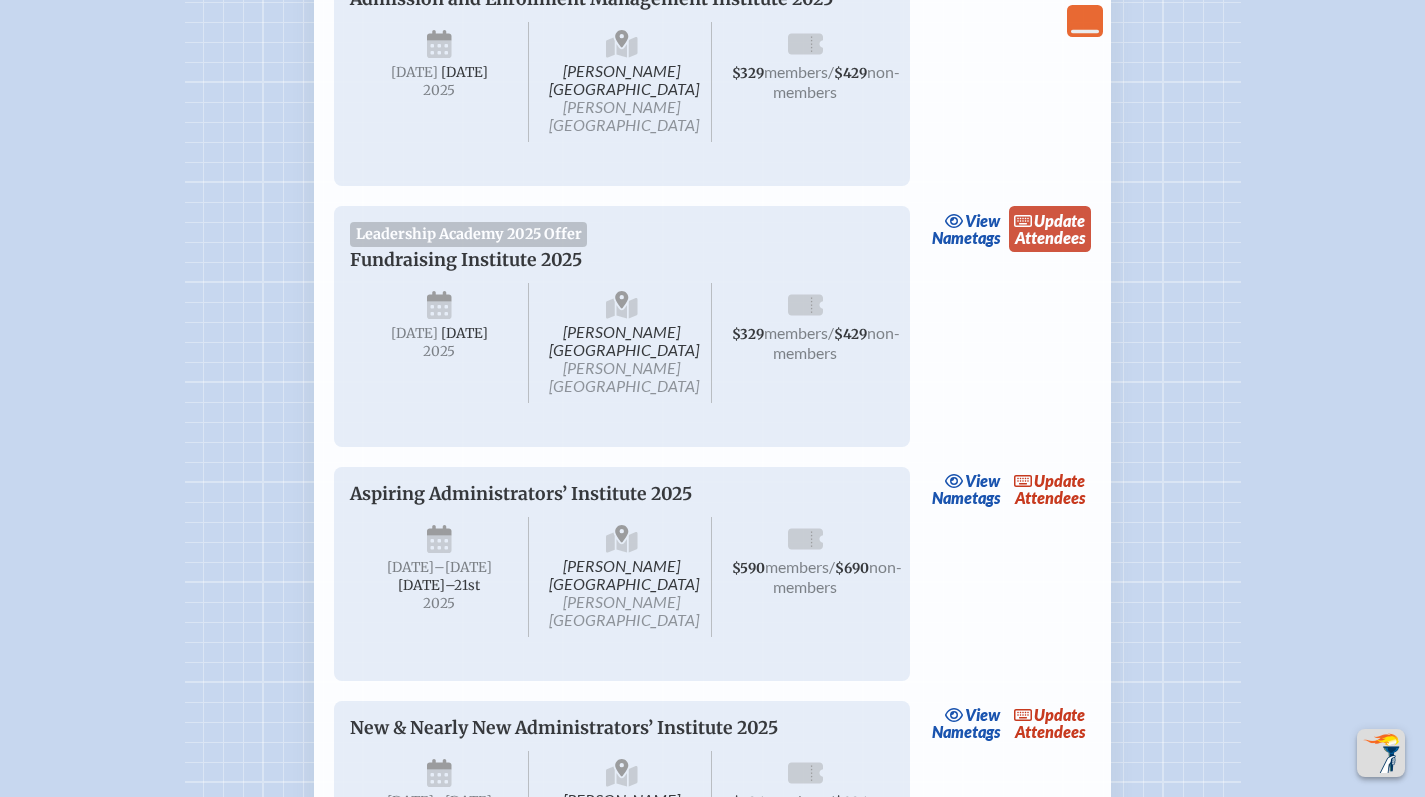 click 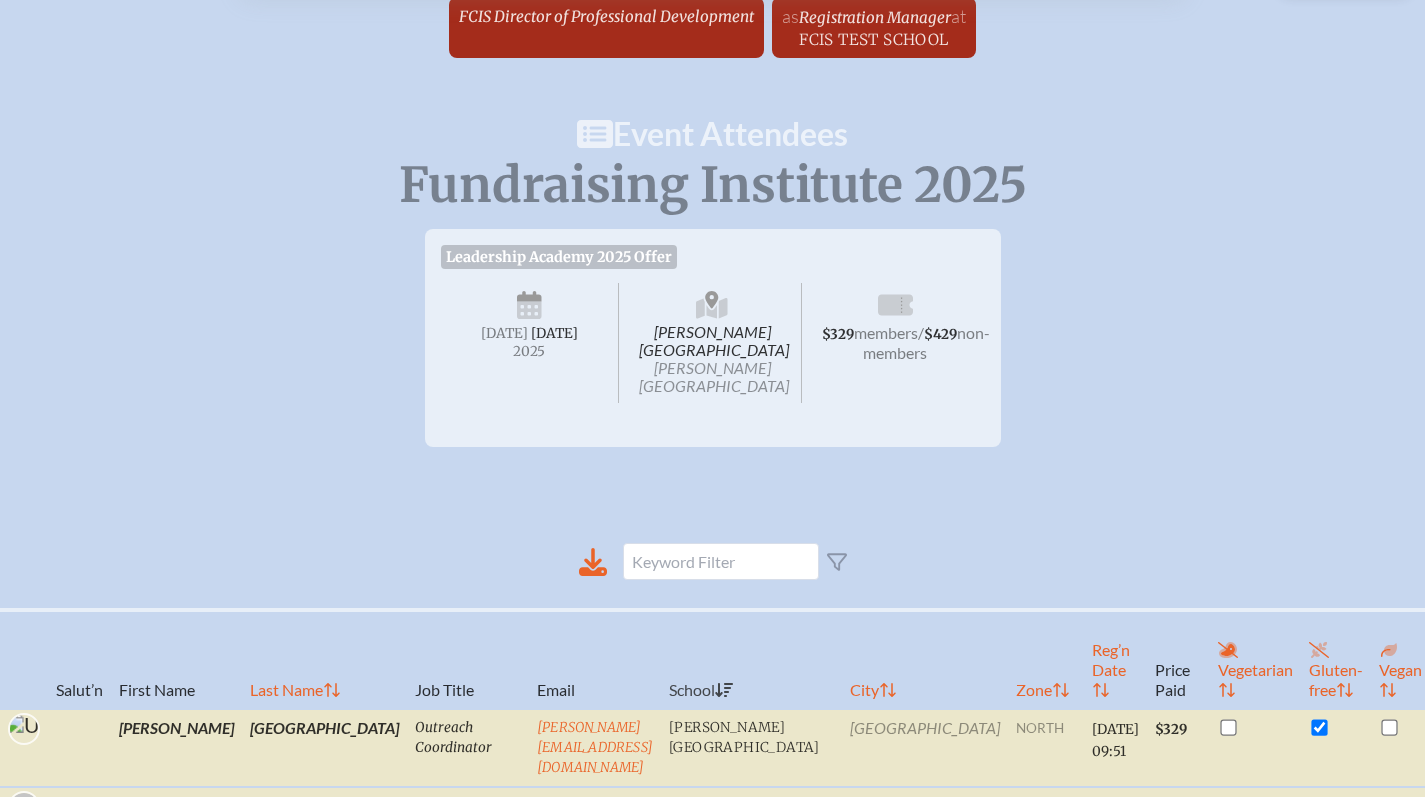 scroll, scrollTop: 0, scrollLeft: 0, axis: both 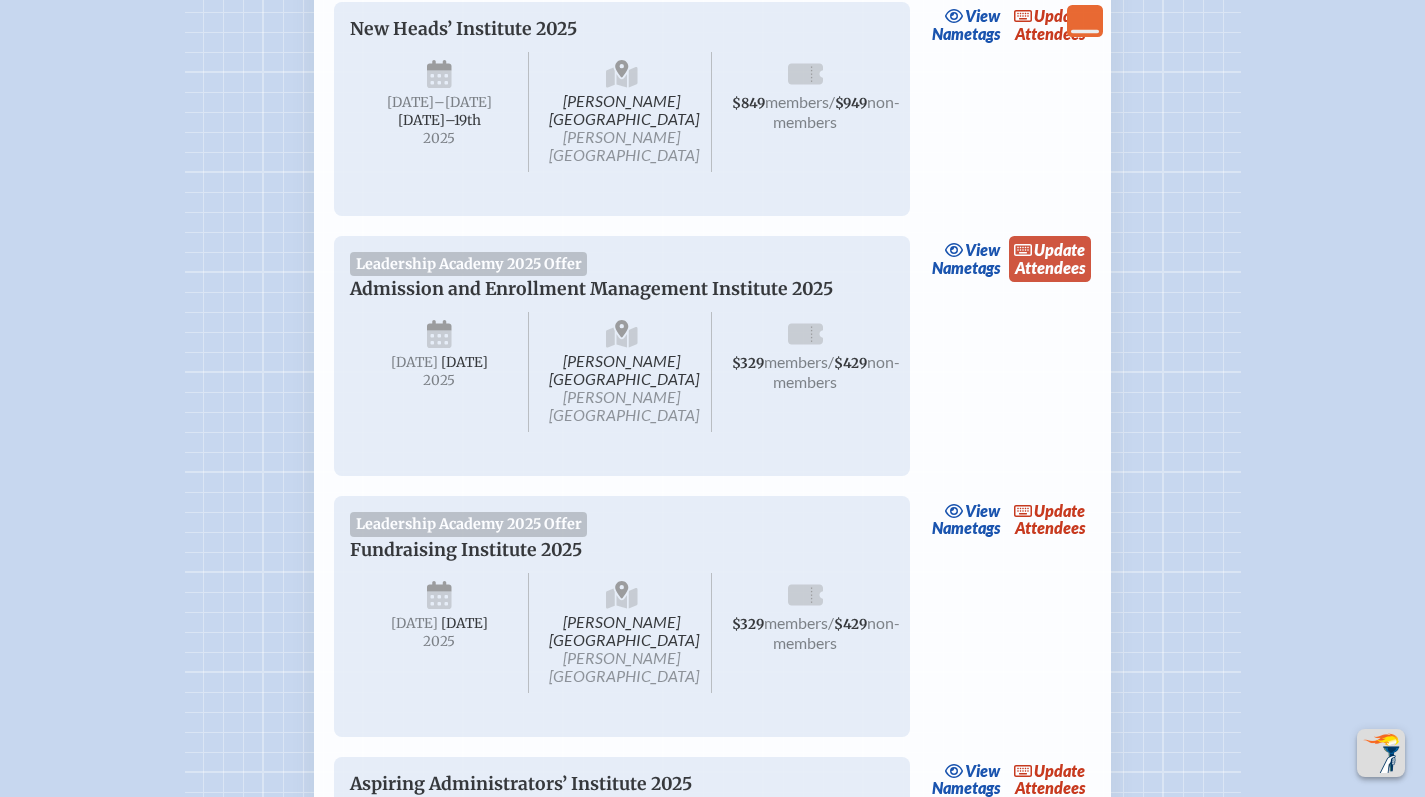 click on "update  Attendees" at bounding box center [1050, 259] 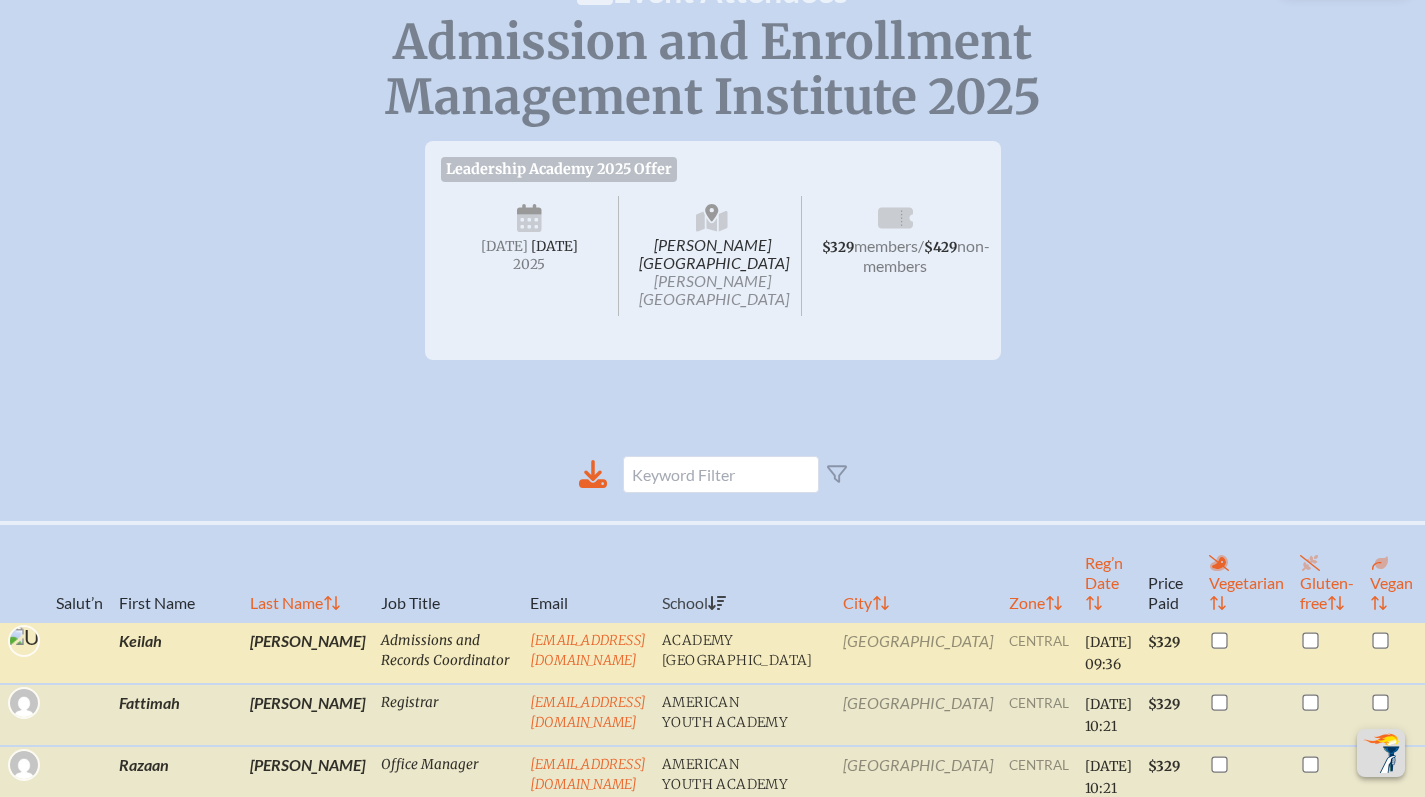 scroll, scrollTop: 0, scrollLeft: 0, axis: both 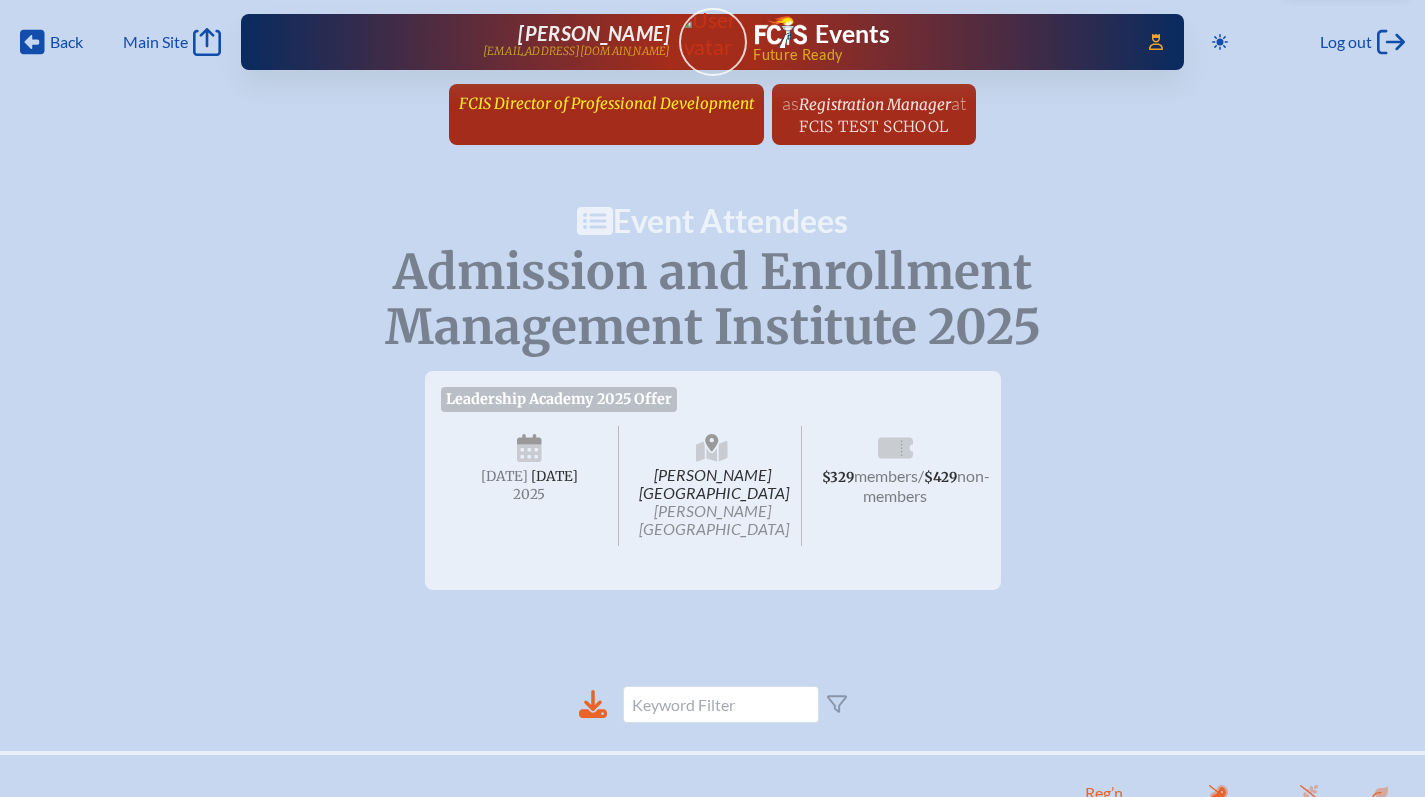 click on "FCIS Director of Professional Development" at bounding box center (606, 103) 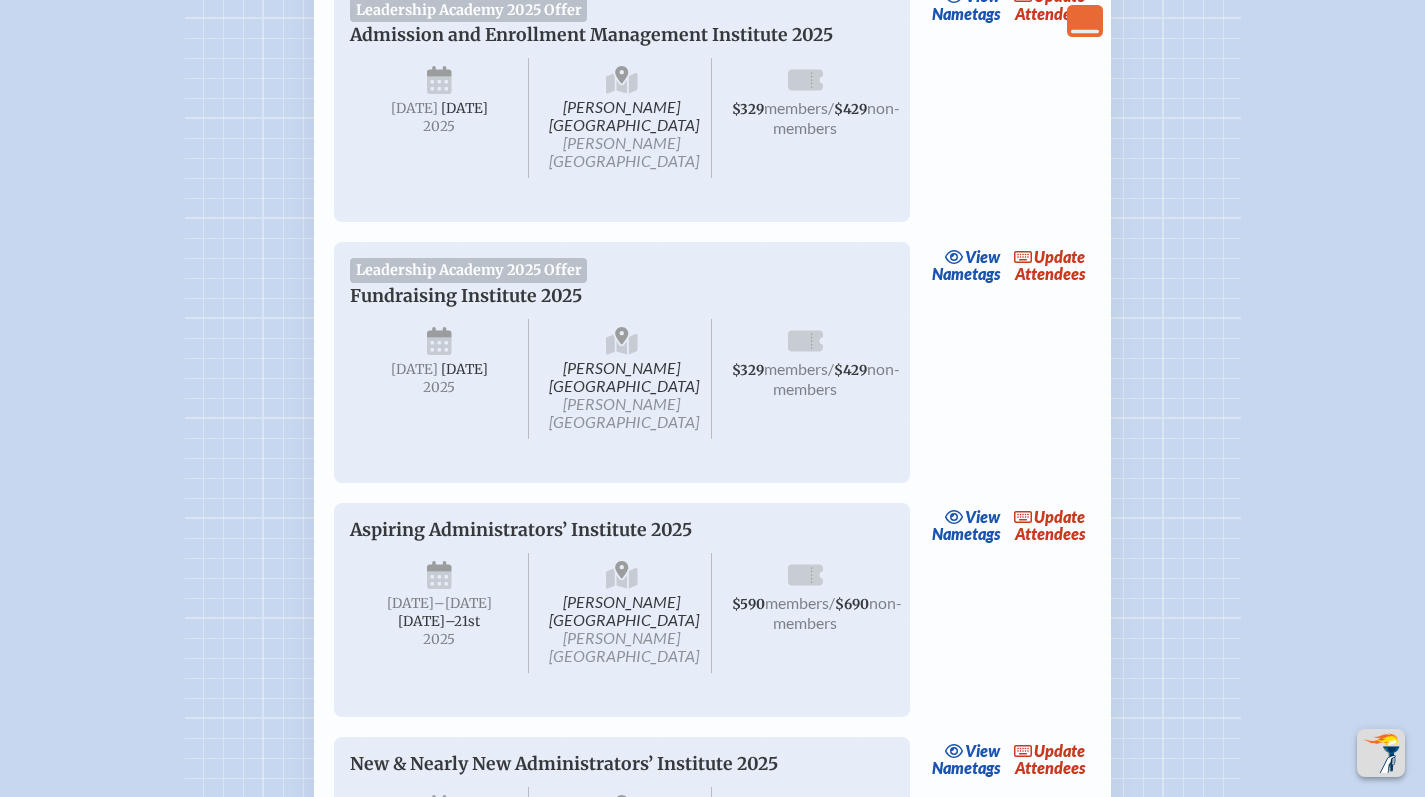 scroll, scrollTop: 1269, scrollLeft: 0, axis: vertical 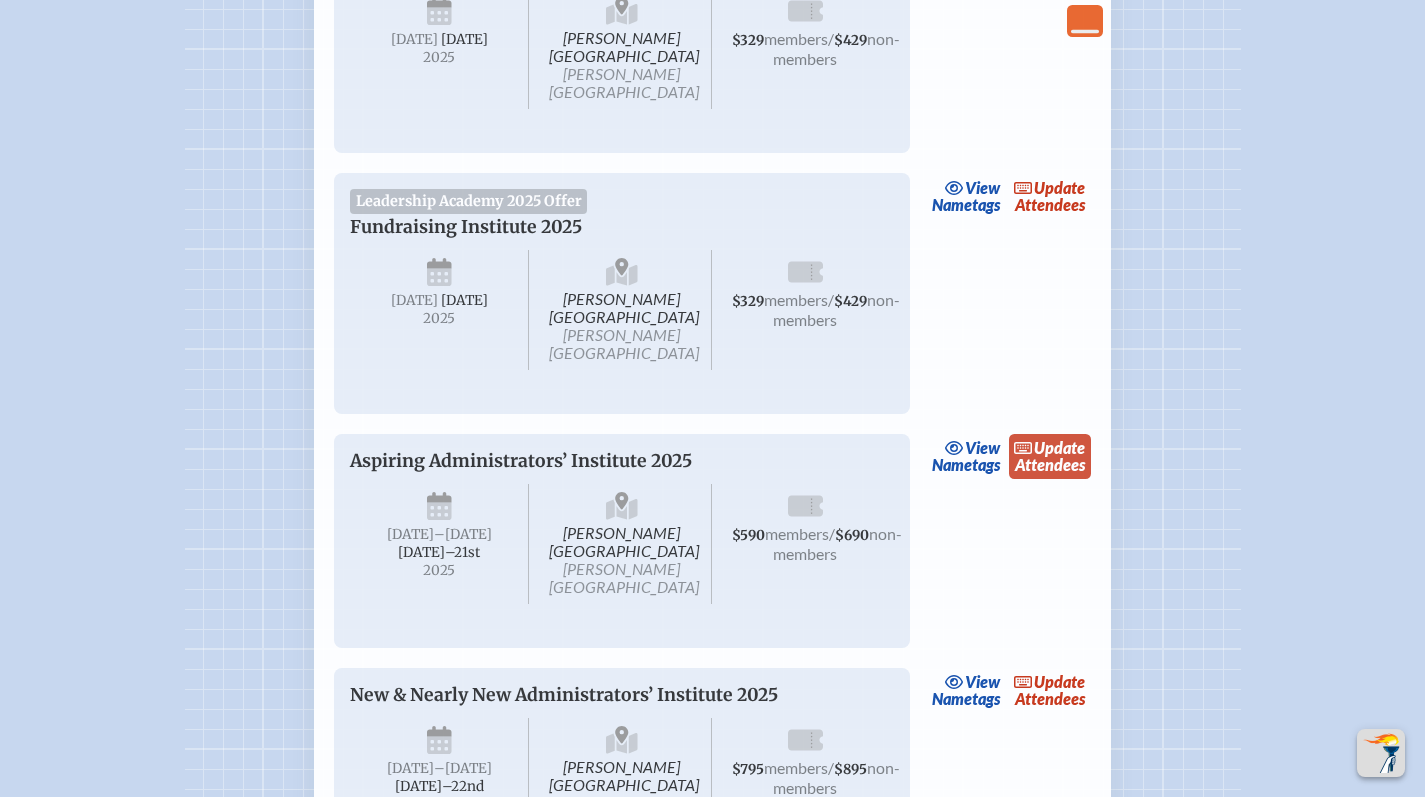 click on "update  Attendees" at bounding box center [1050, 457] 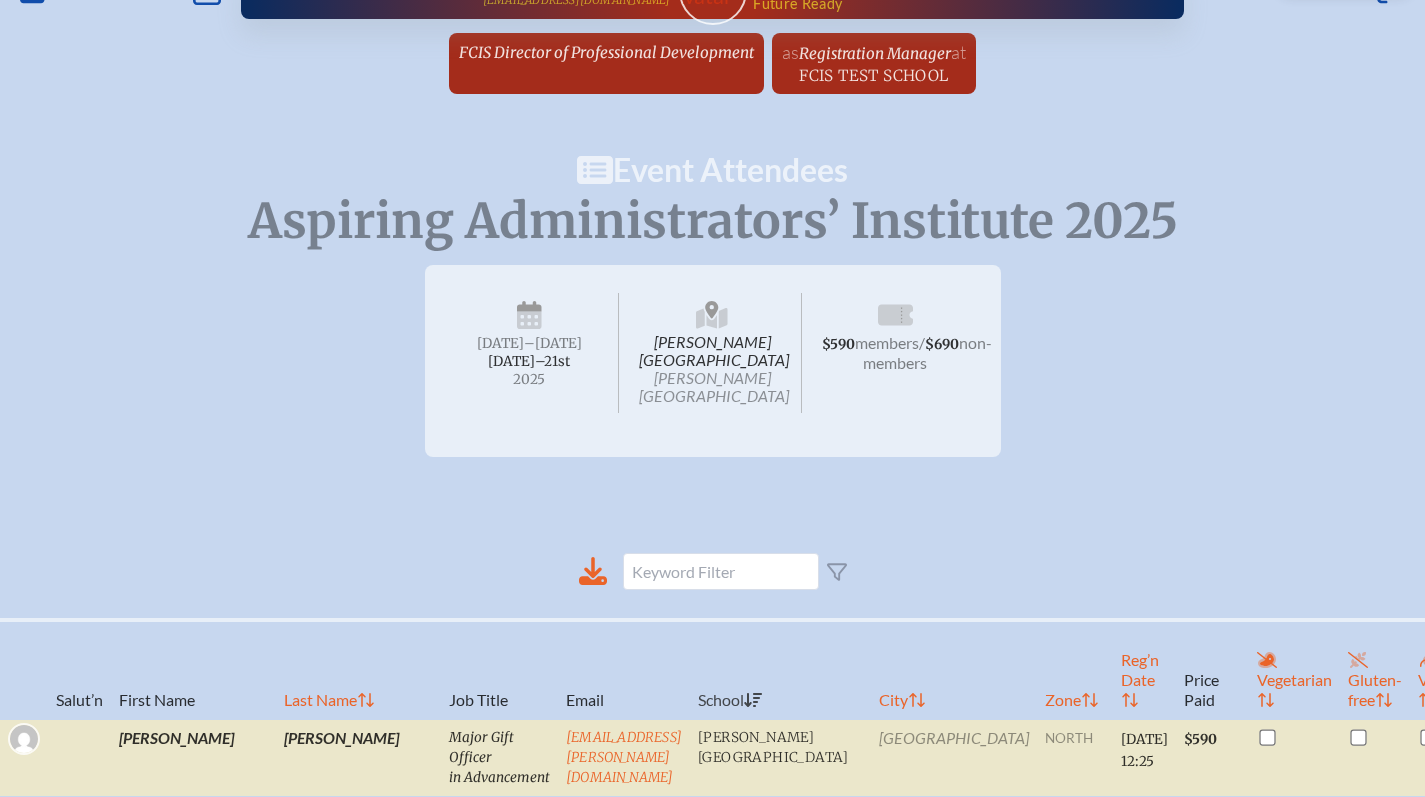 scroll, scrollTop: 0, scrollLeft: 0, axis: both 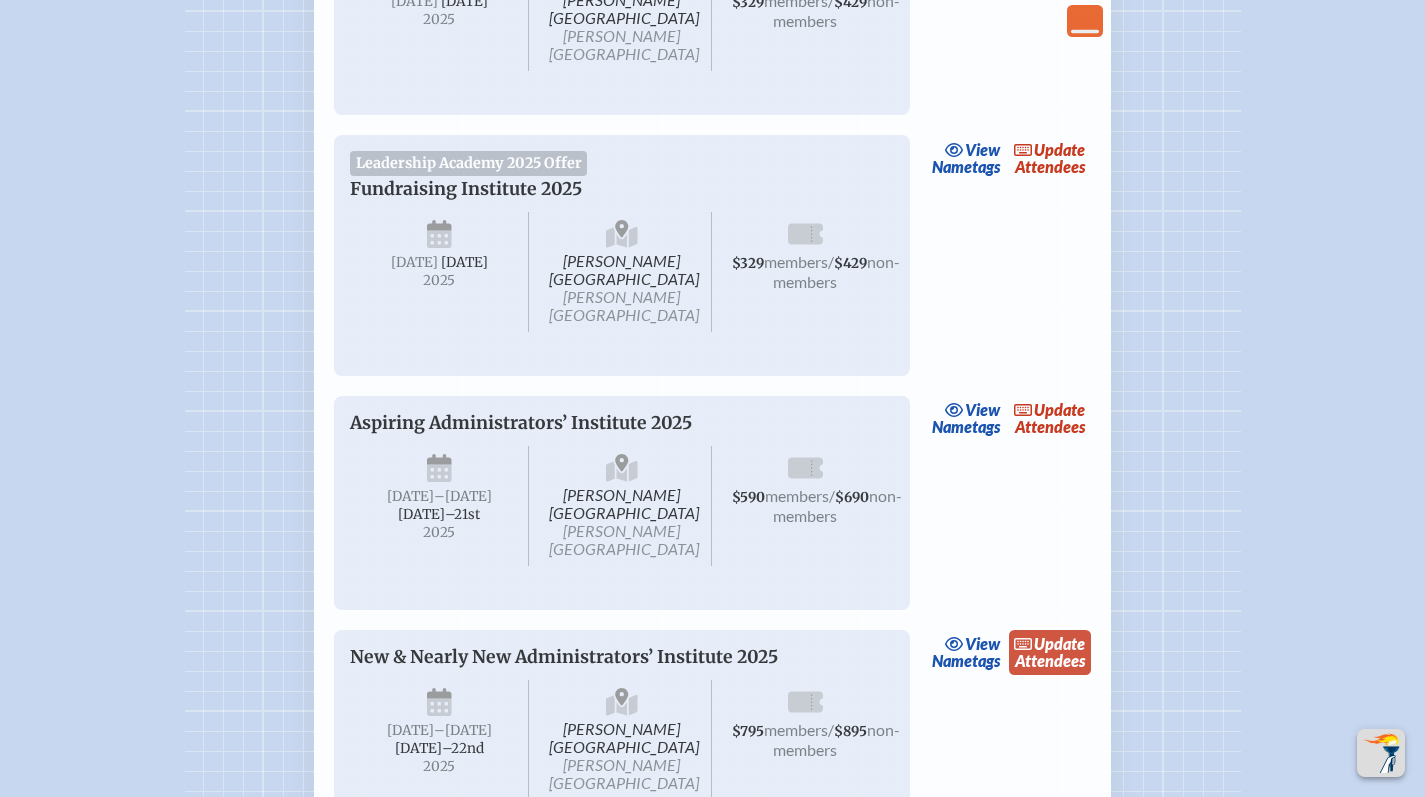 click on "update  Attendees" at bounding box center (1050, 653) 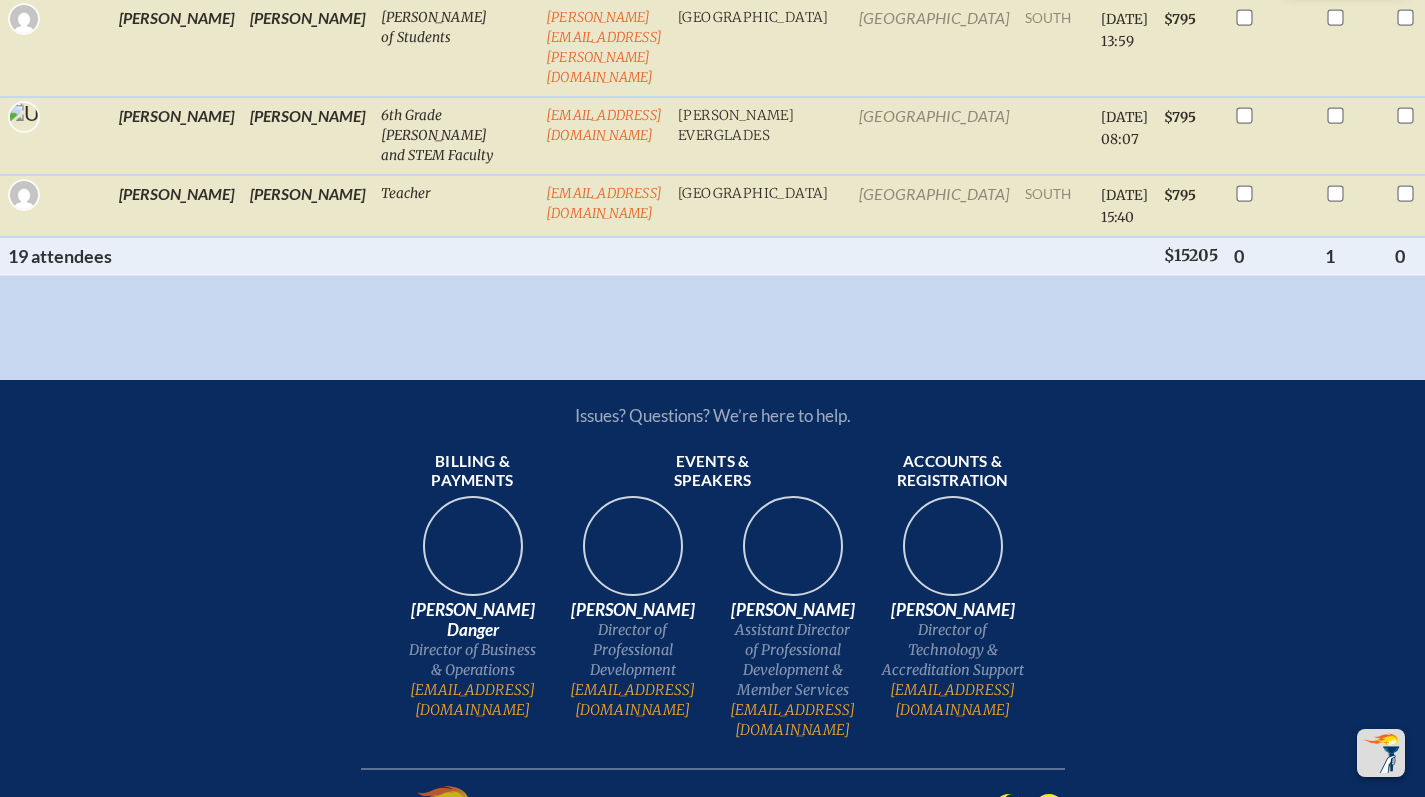 scroll, scrollTop: 1000, scrollLeft: 0, axis: vertical 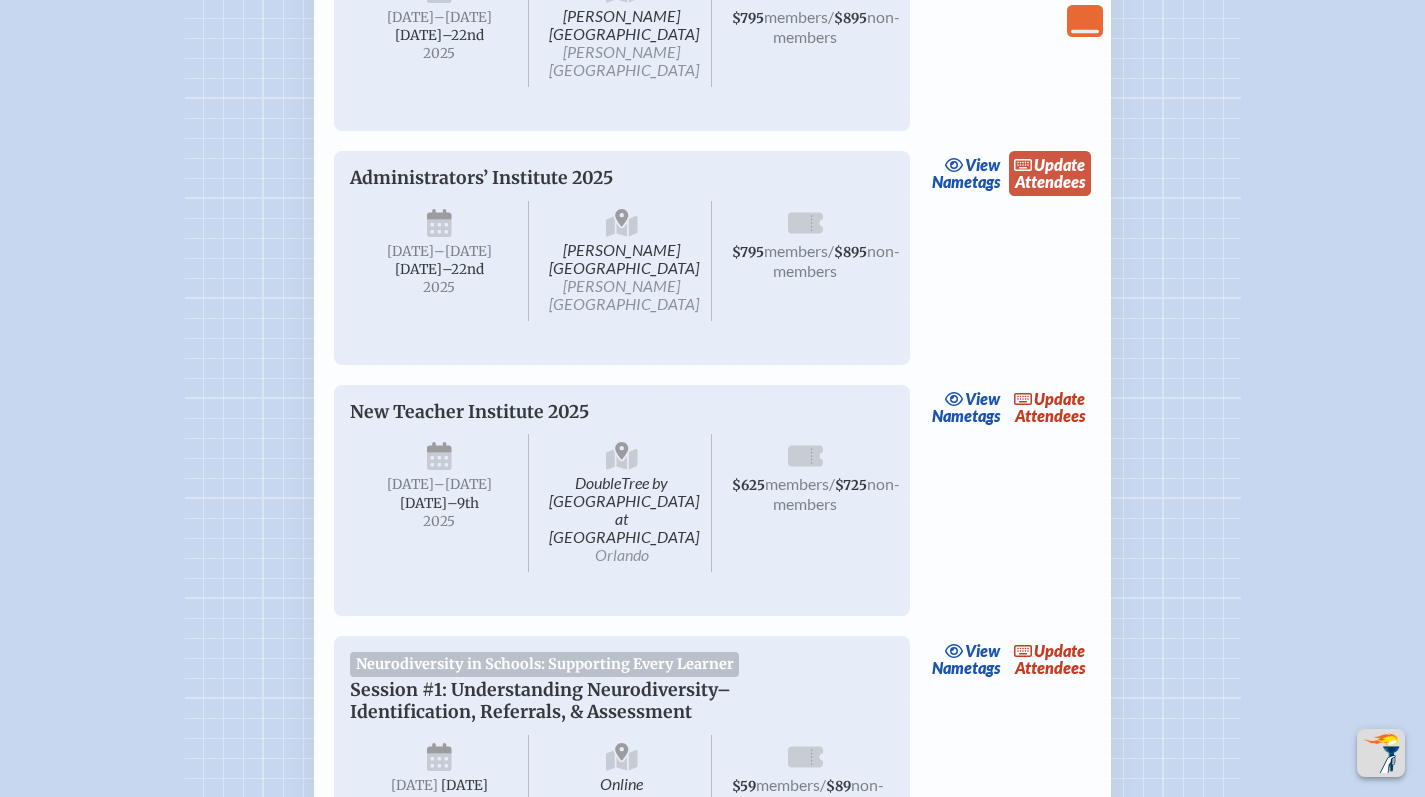 click on "update  Attendees" at bounding box center (1050, 174) 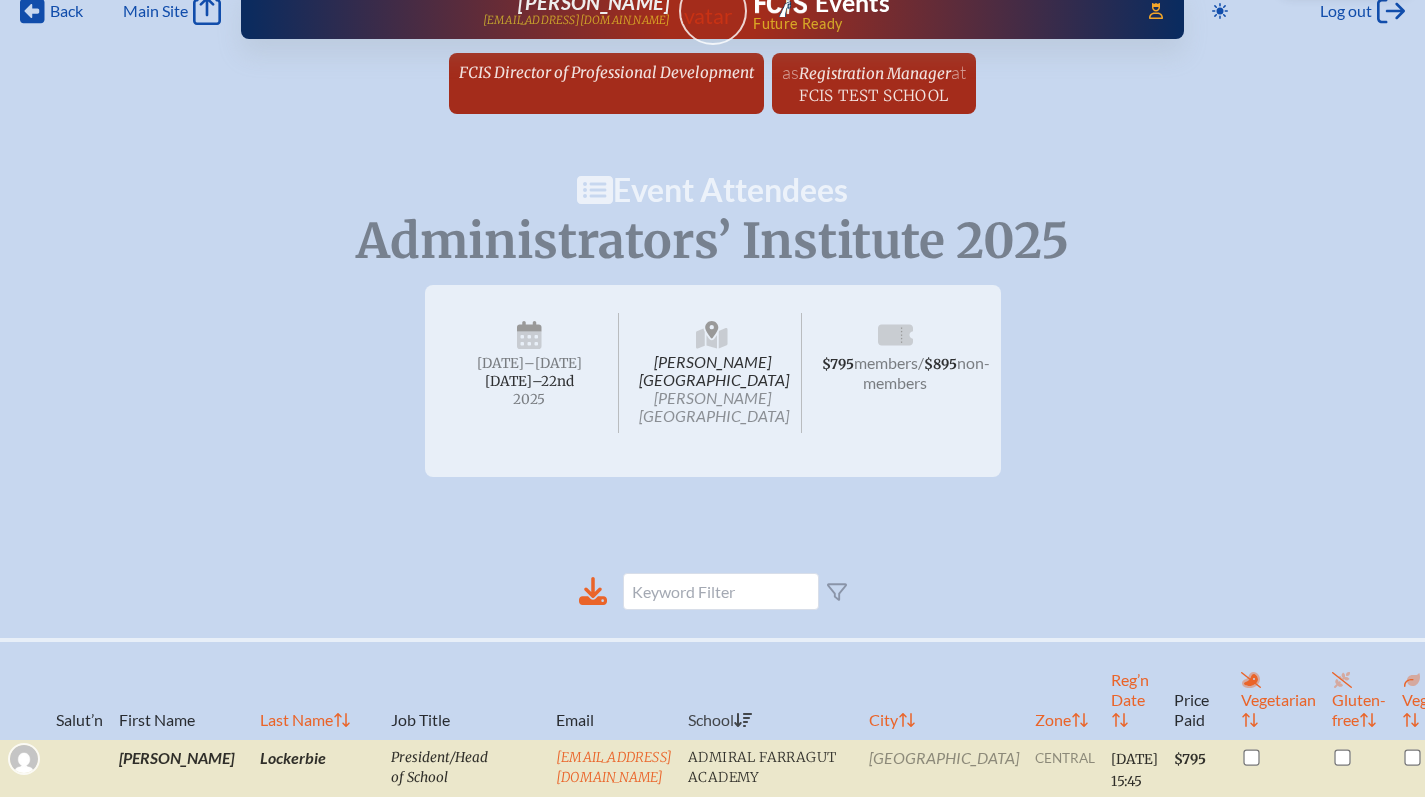 scroll, scrollTop: 0, scrollLeft: 0, axis: both 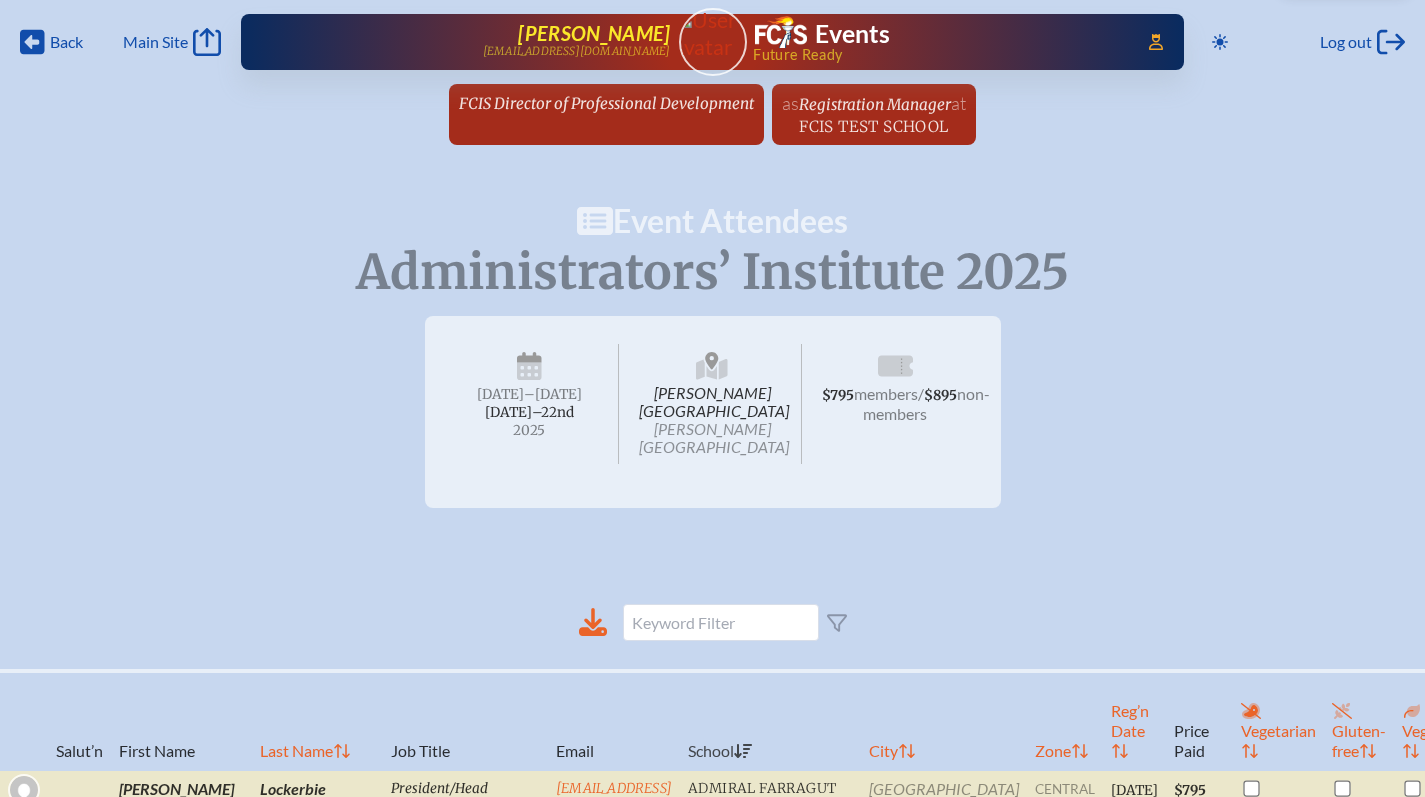 click on "[PERSON_NAME]" at bounding box center [594, 33] 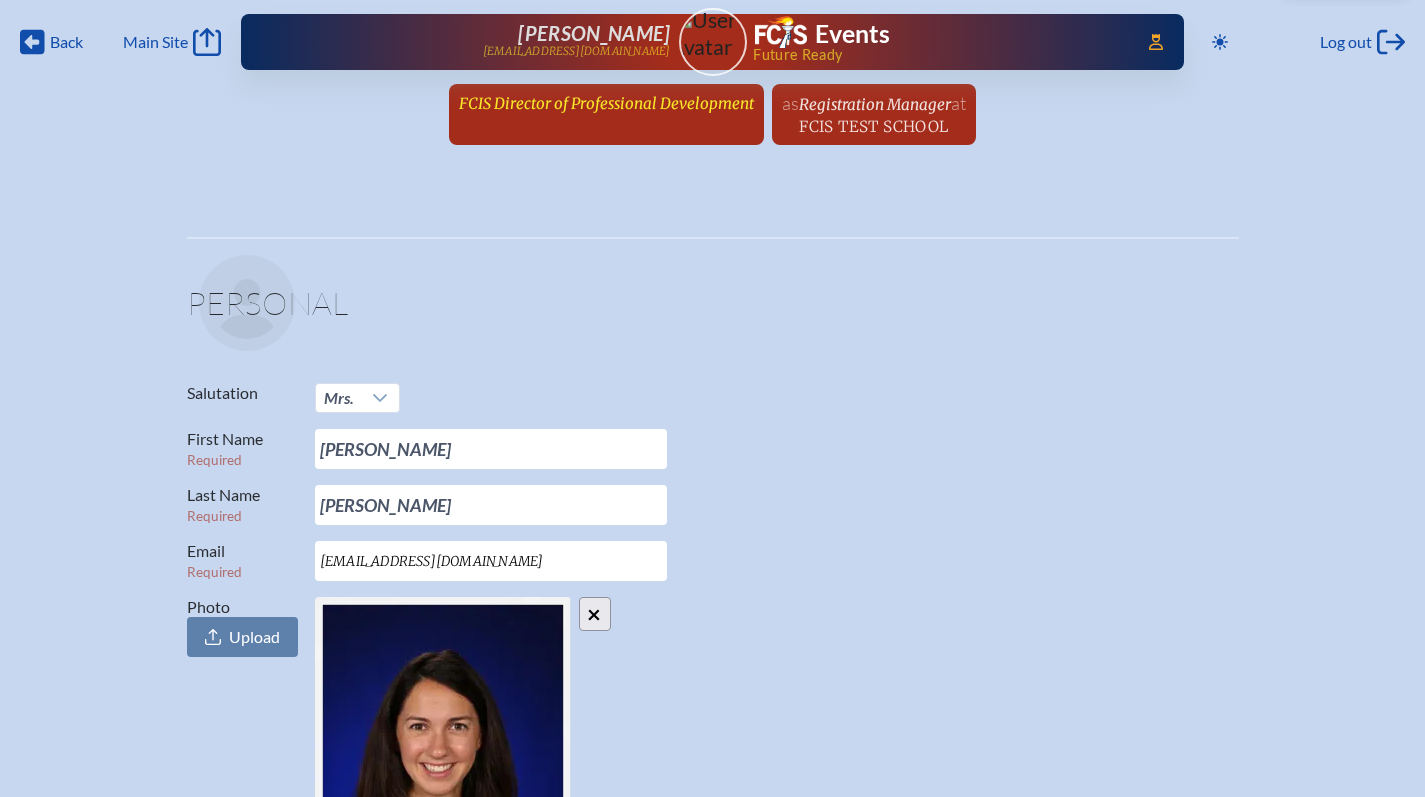 click on "FCIS Director of Professional Development" at bounding box center (606, 103) 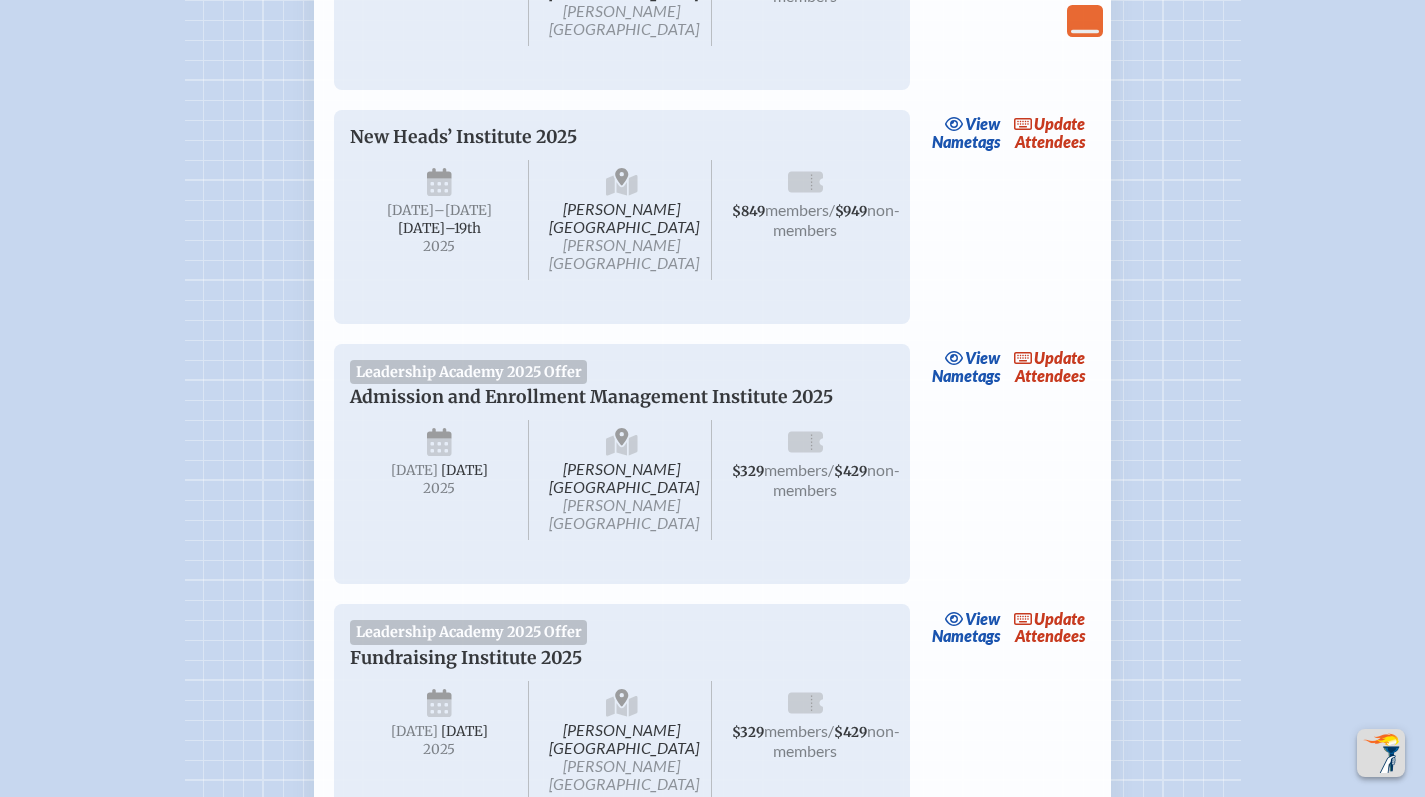scroll, scrollTop: 945, scrollLeft: 0, axis: vertical 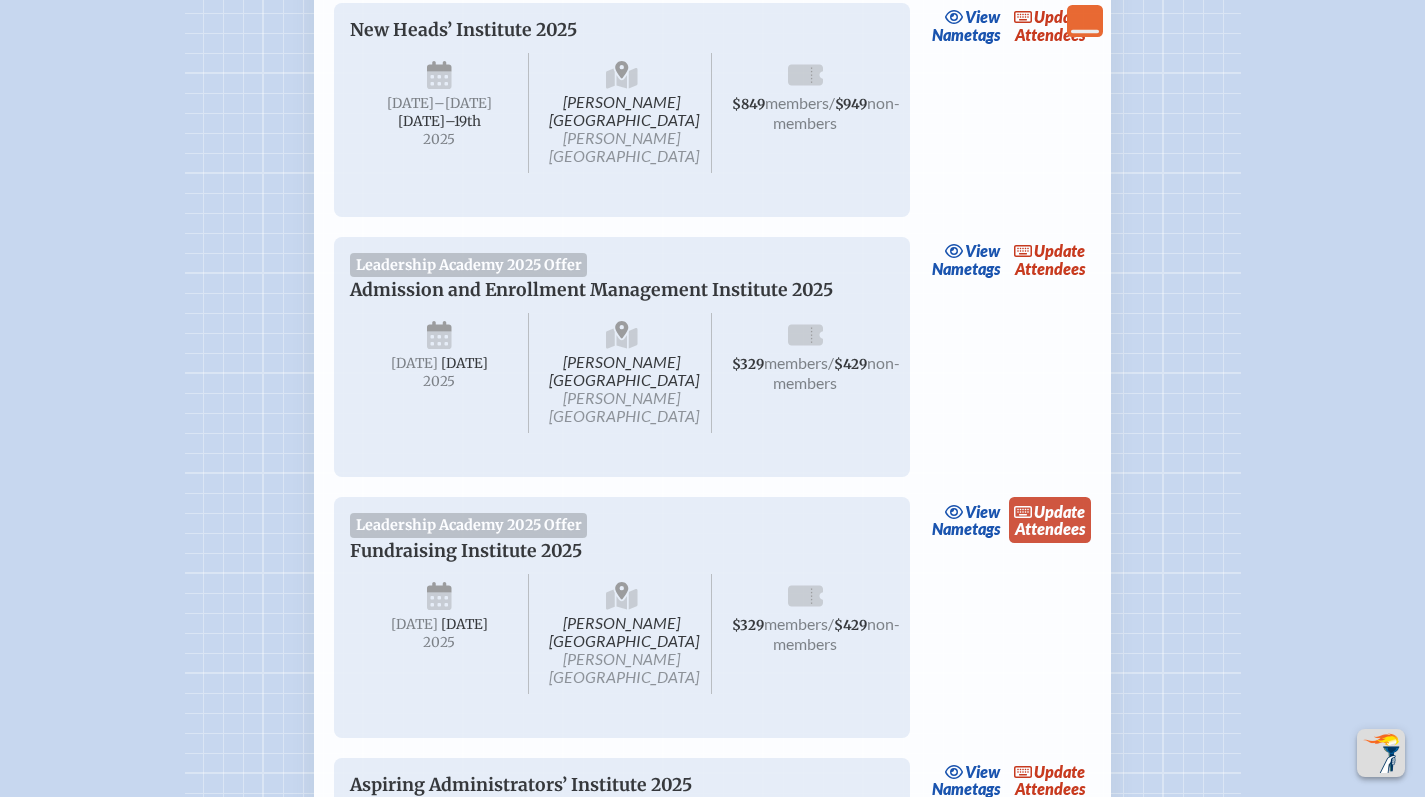 click 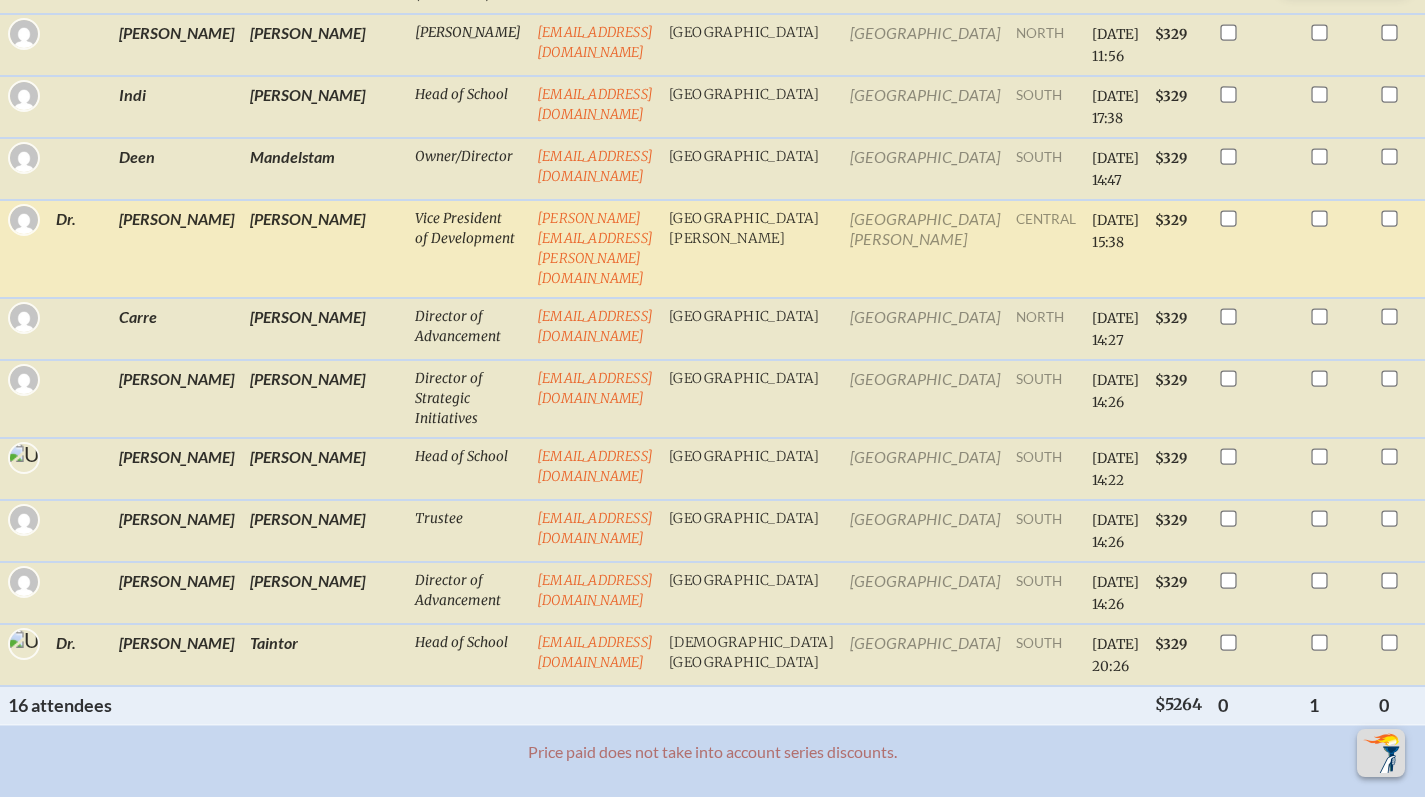 scroll, scrollTop: 1291, scrollLeft: 0, axis: vertical 